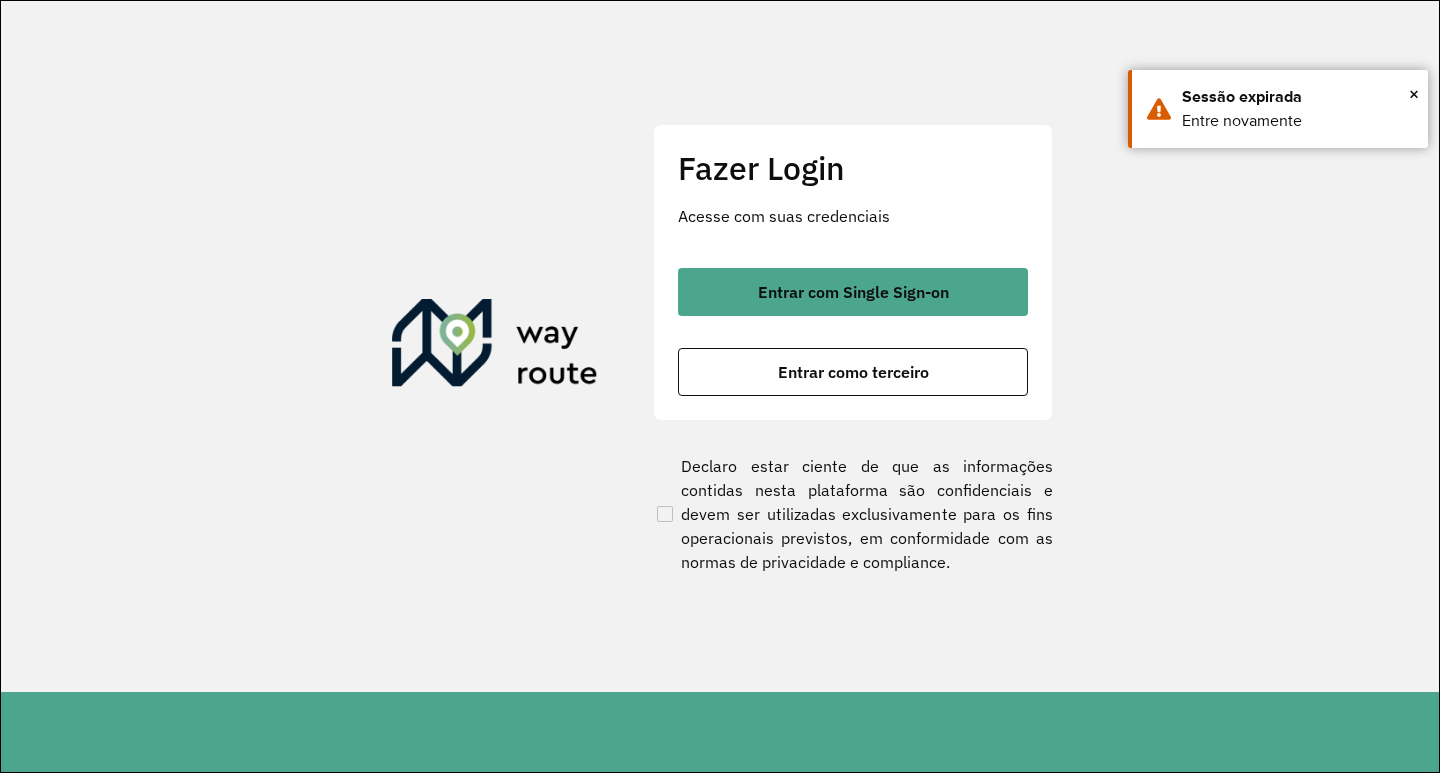 scroll, scrollTop: 0, scrollLeft: 0, axis: both 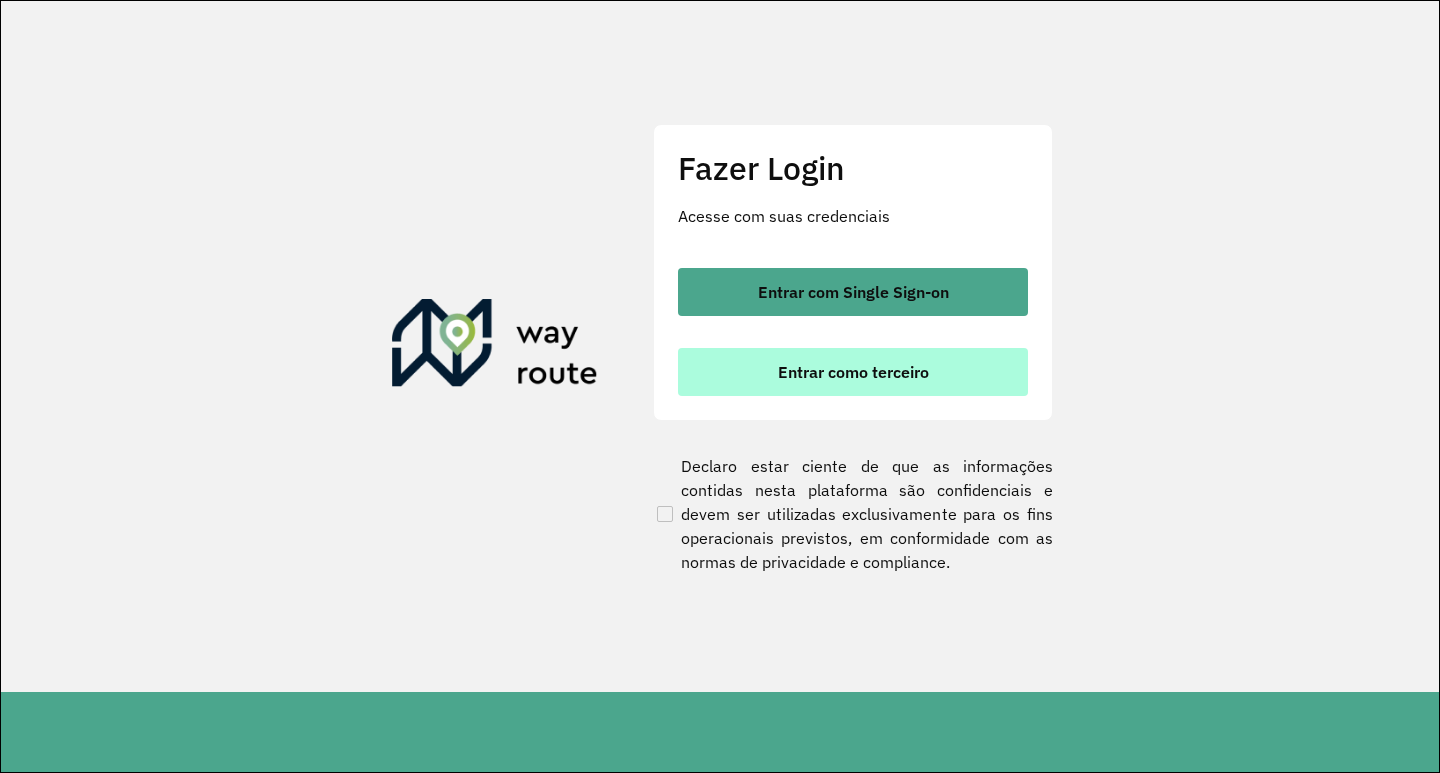 click on "Entrar como terceiro" at bounding box center [853, 372] 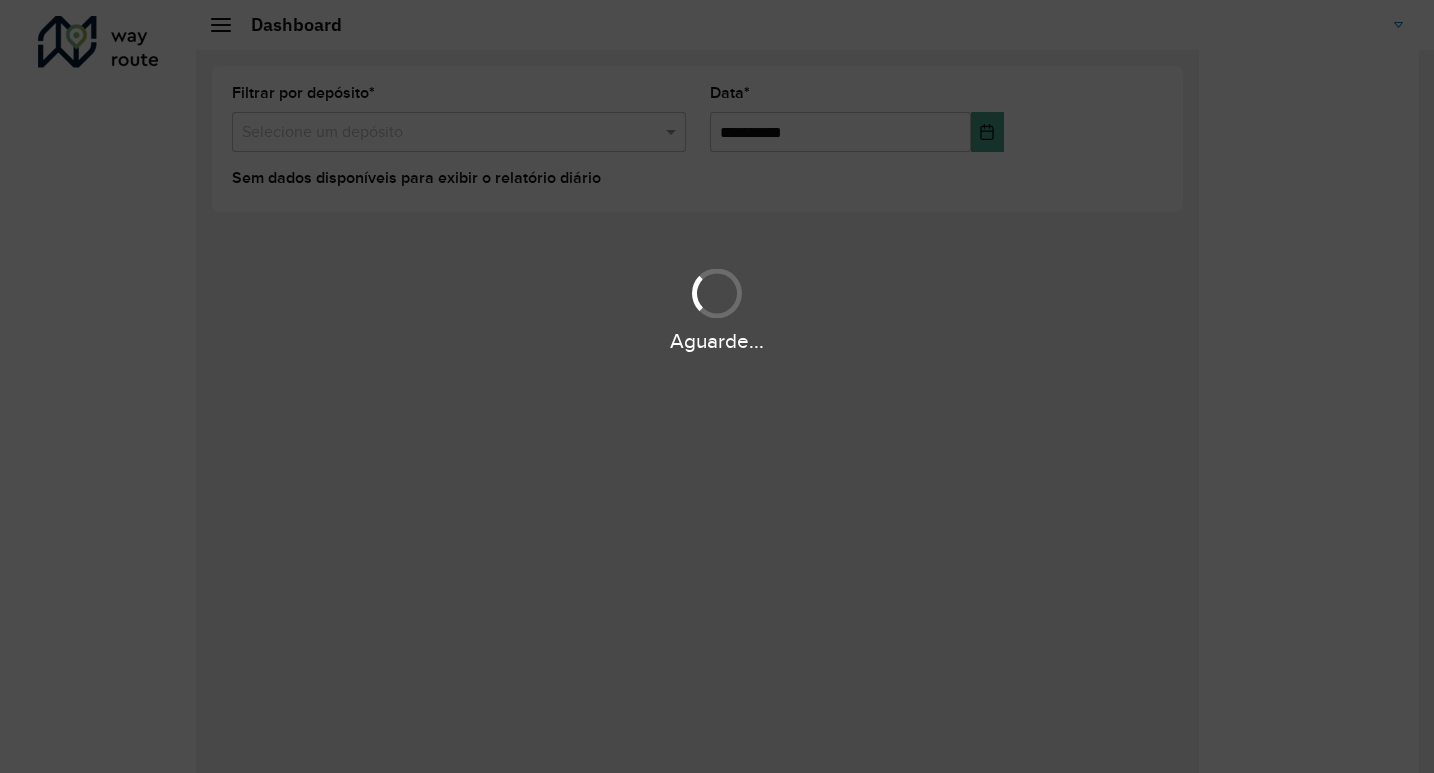 scroll, scrollTop: 0, scrollLeft: 0, axis: both 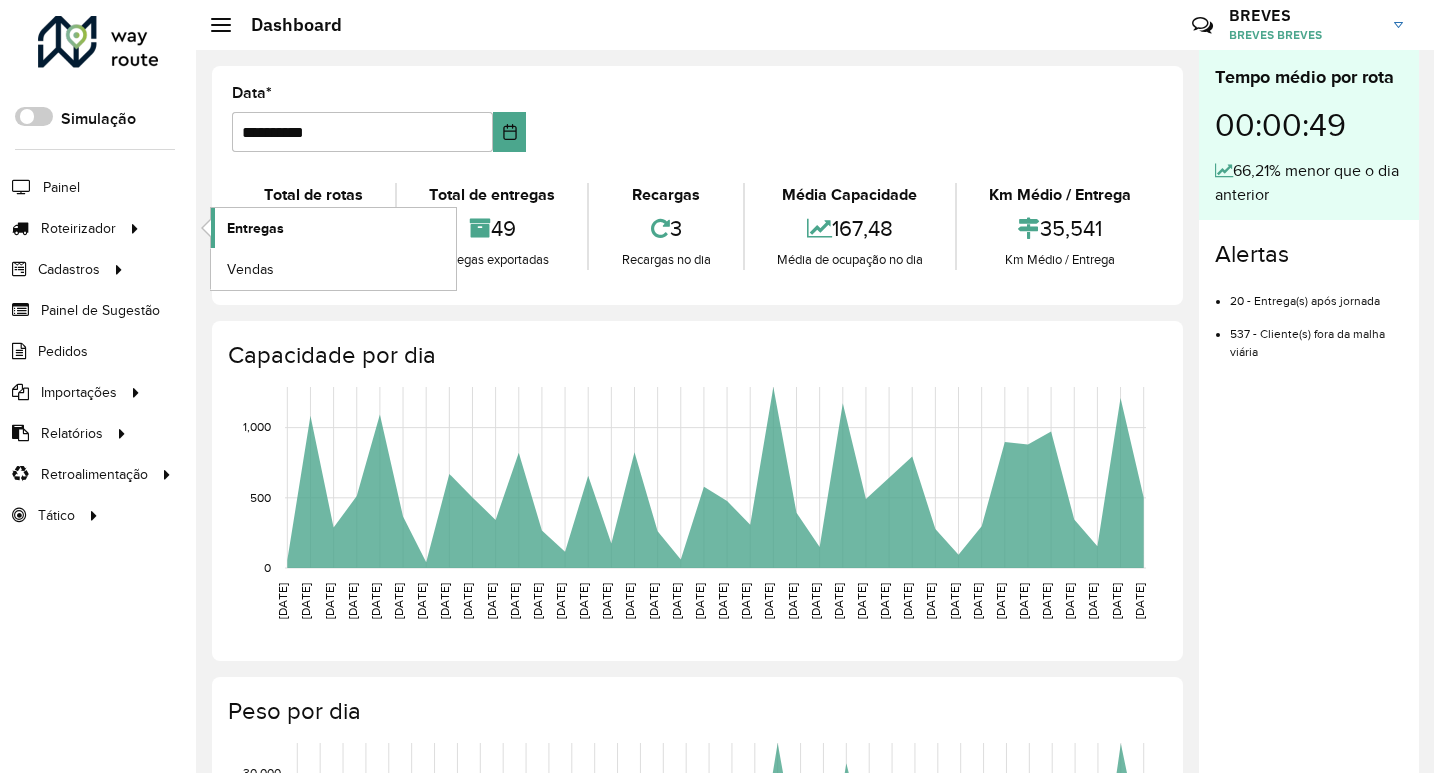 click on "Entregas" 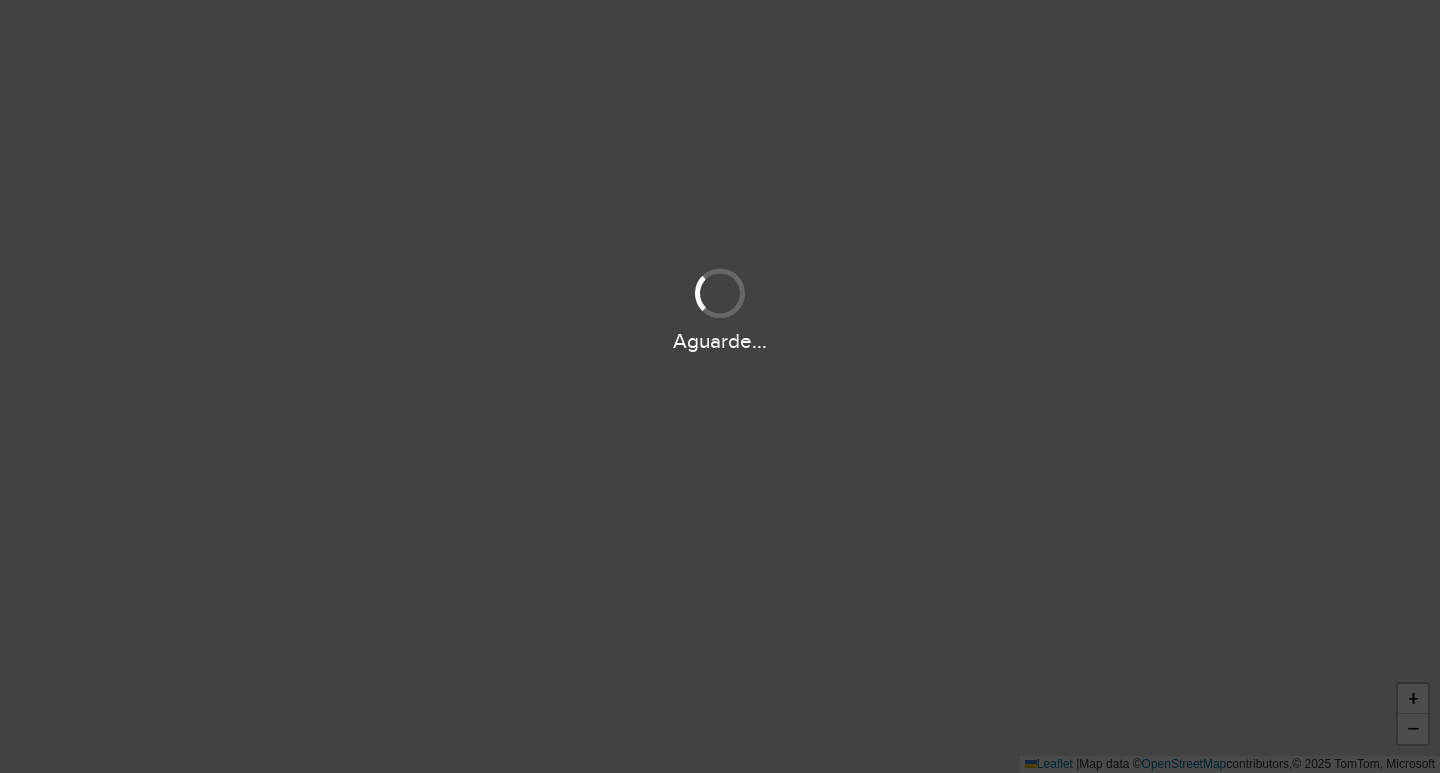 scroll, scrollTop: 0, scrollLeft: 0, axis: both 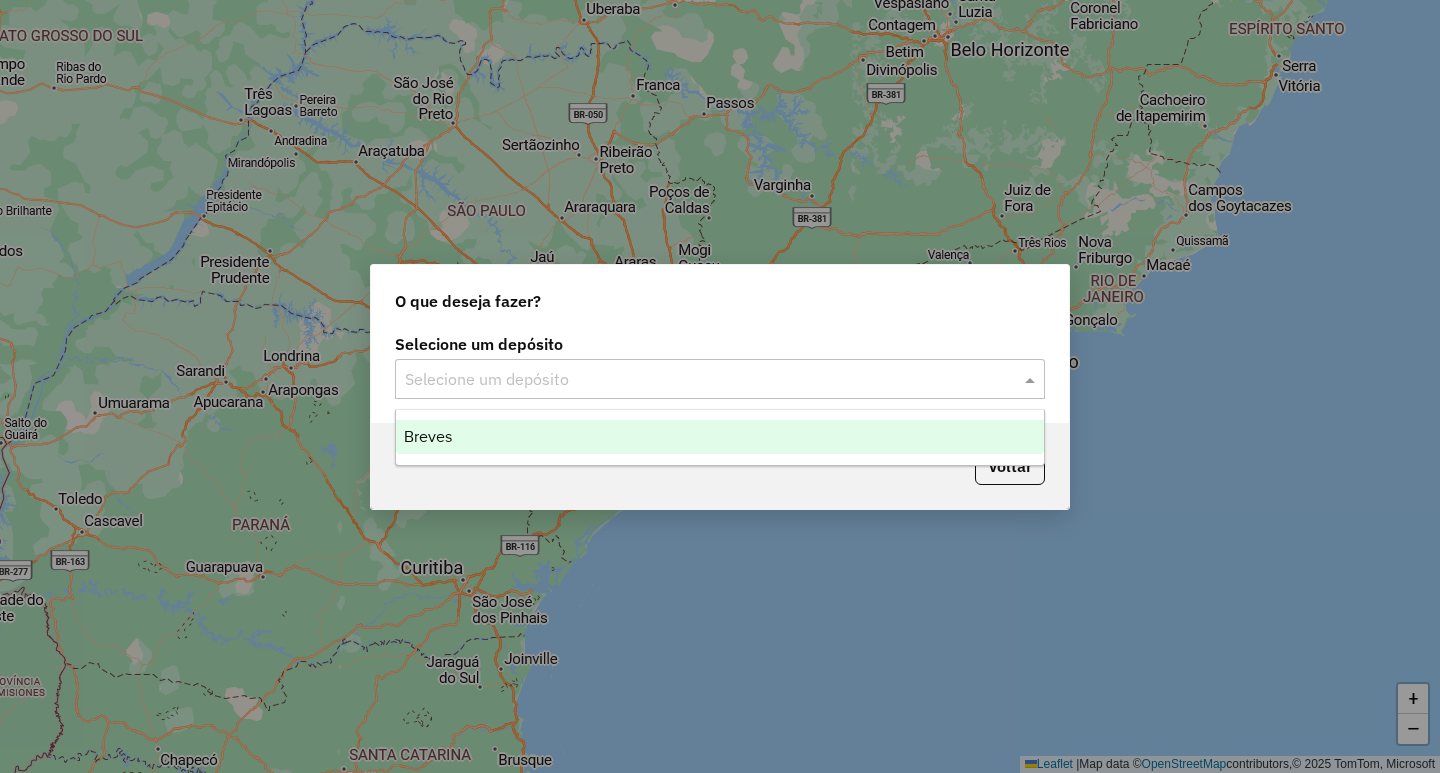 click 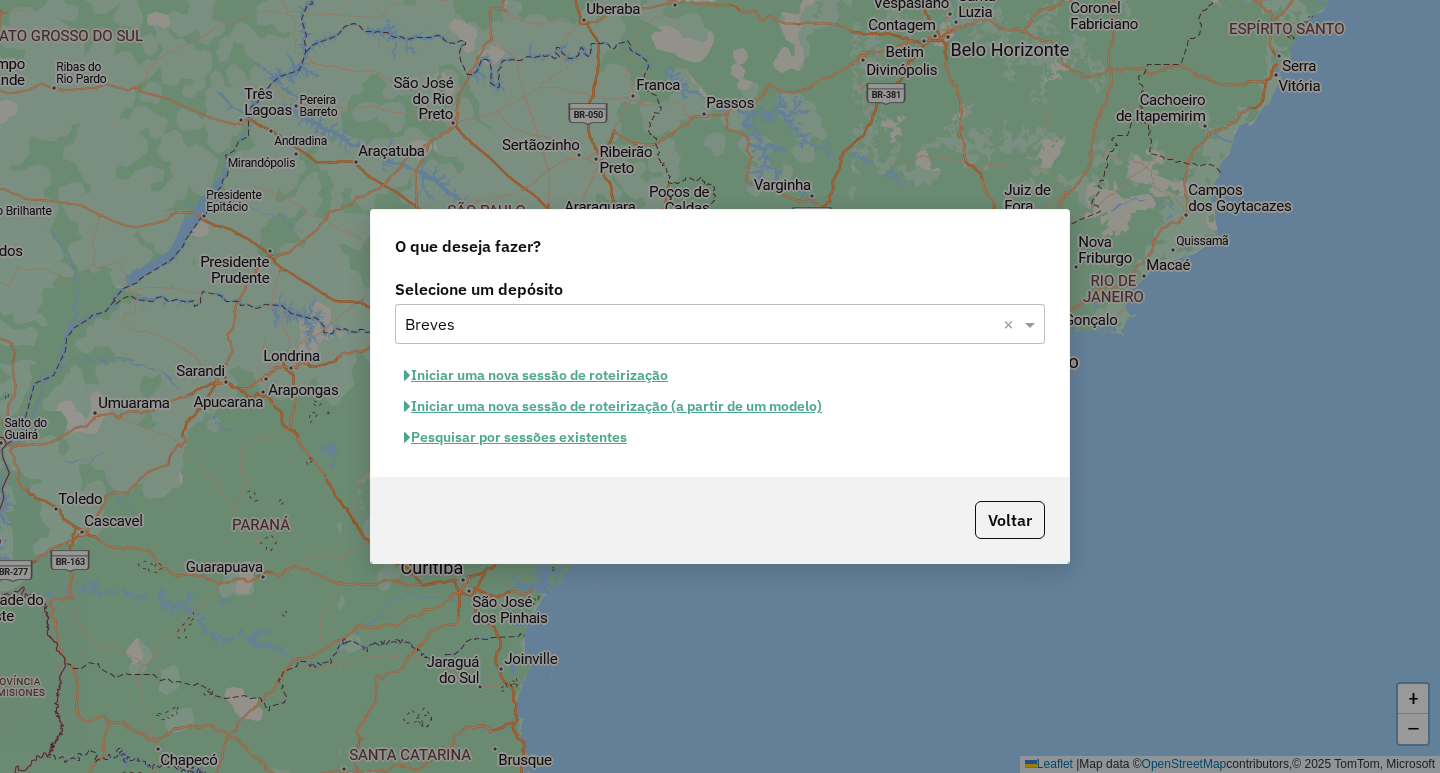 click on "Iniciar uma nova sessão de roteirização" 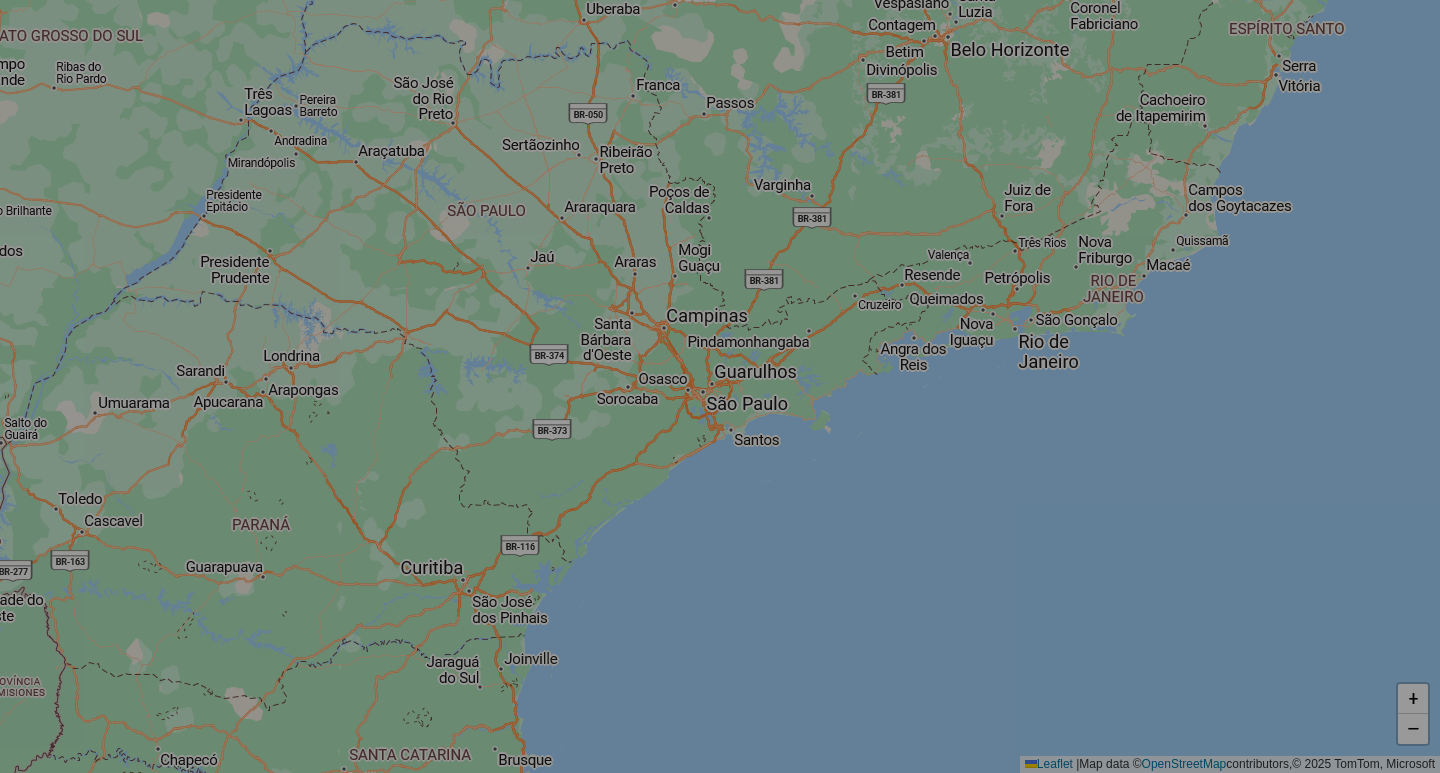 select on "*" 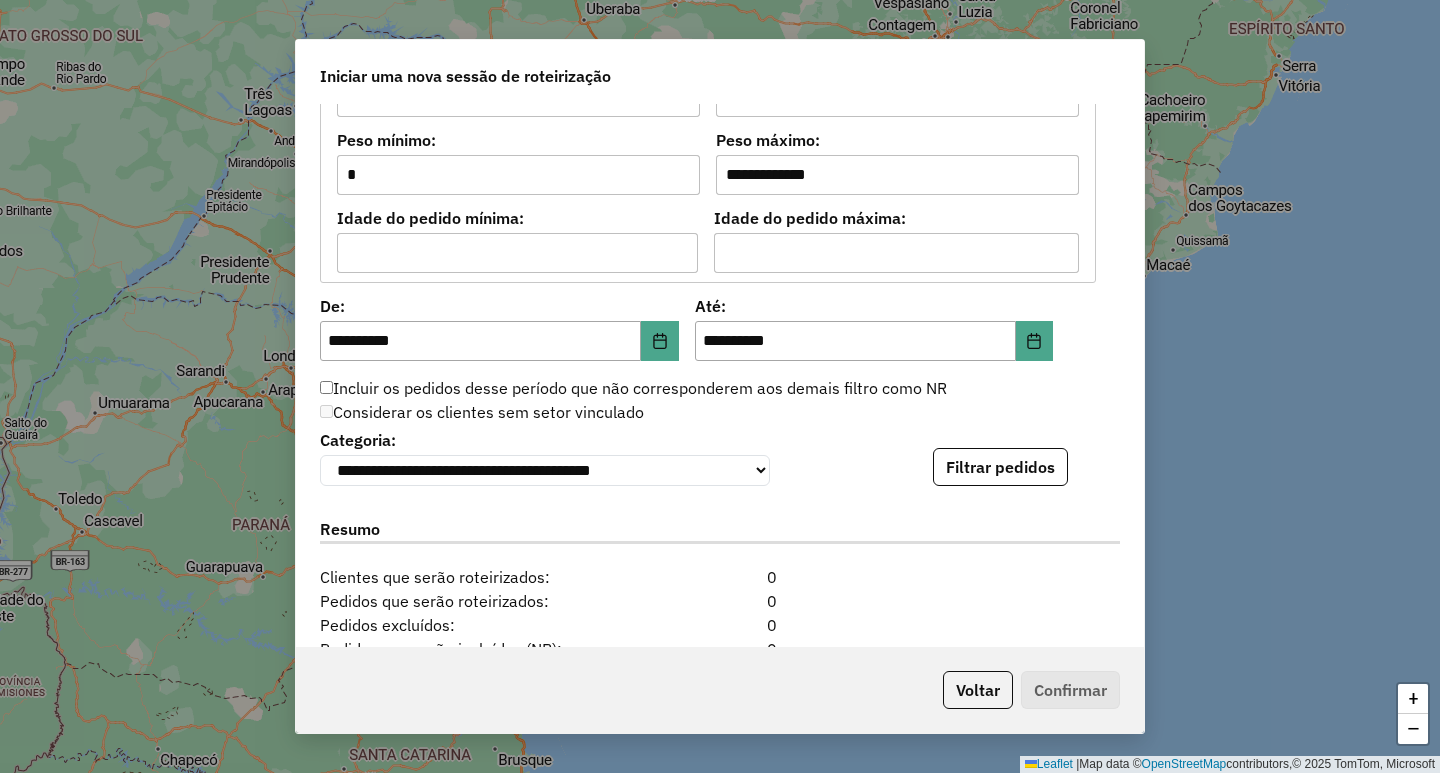 scroll, scrollTop: 1764, scrollLeft: 0, axis: vertical 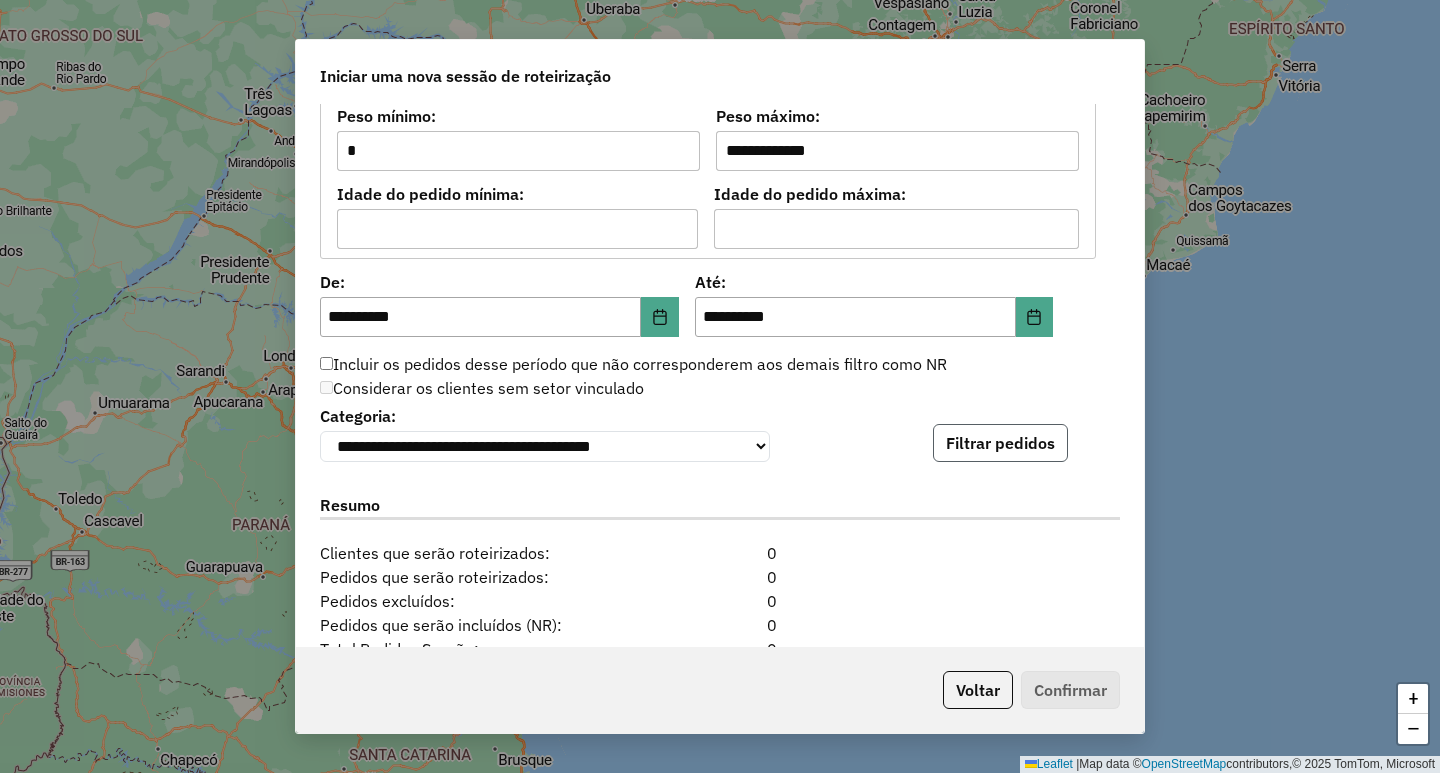 click on "Filtrar pedidos" 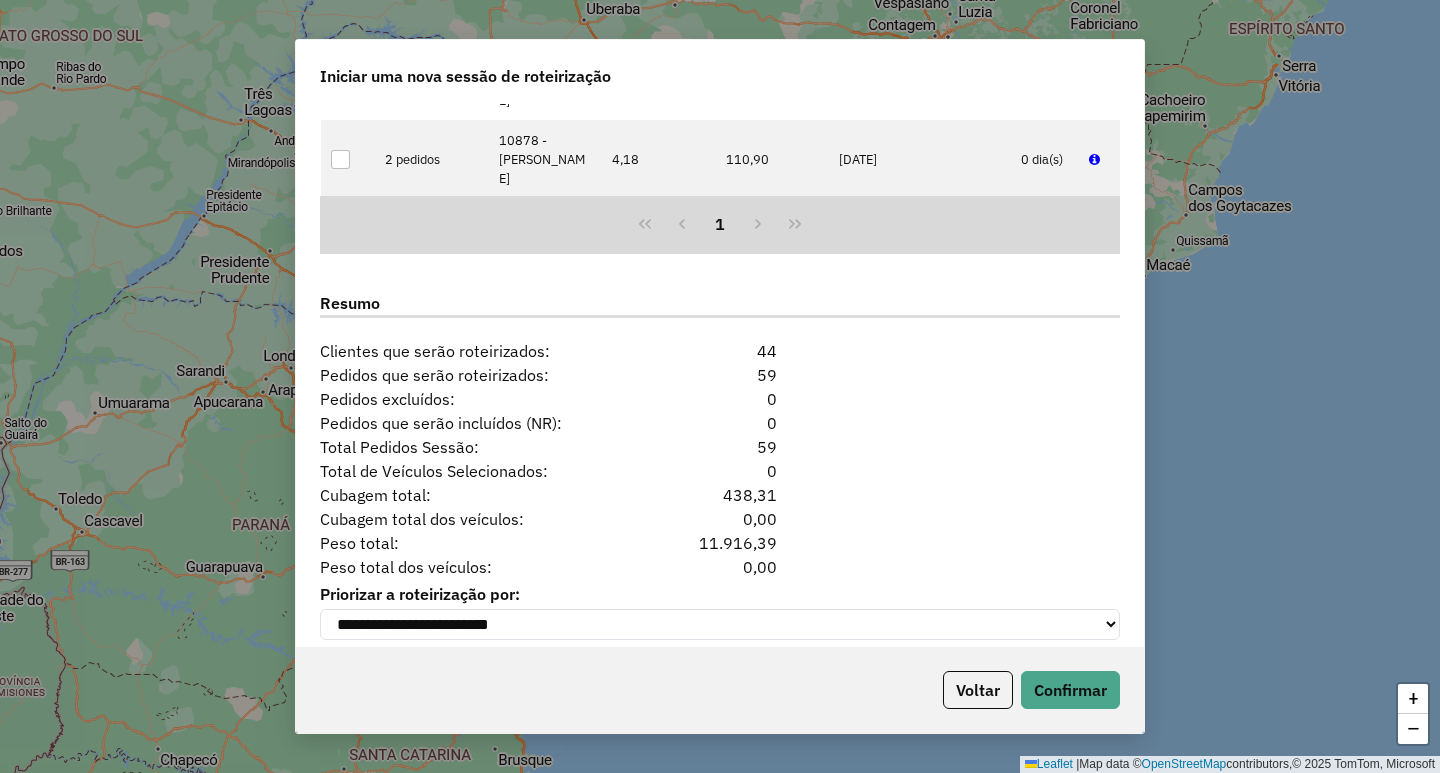 scroll, scrollTop: 2405, scrollLeft: 0, axis: vertical 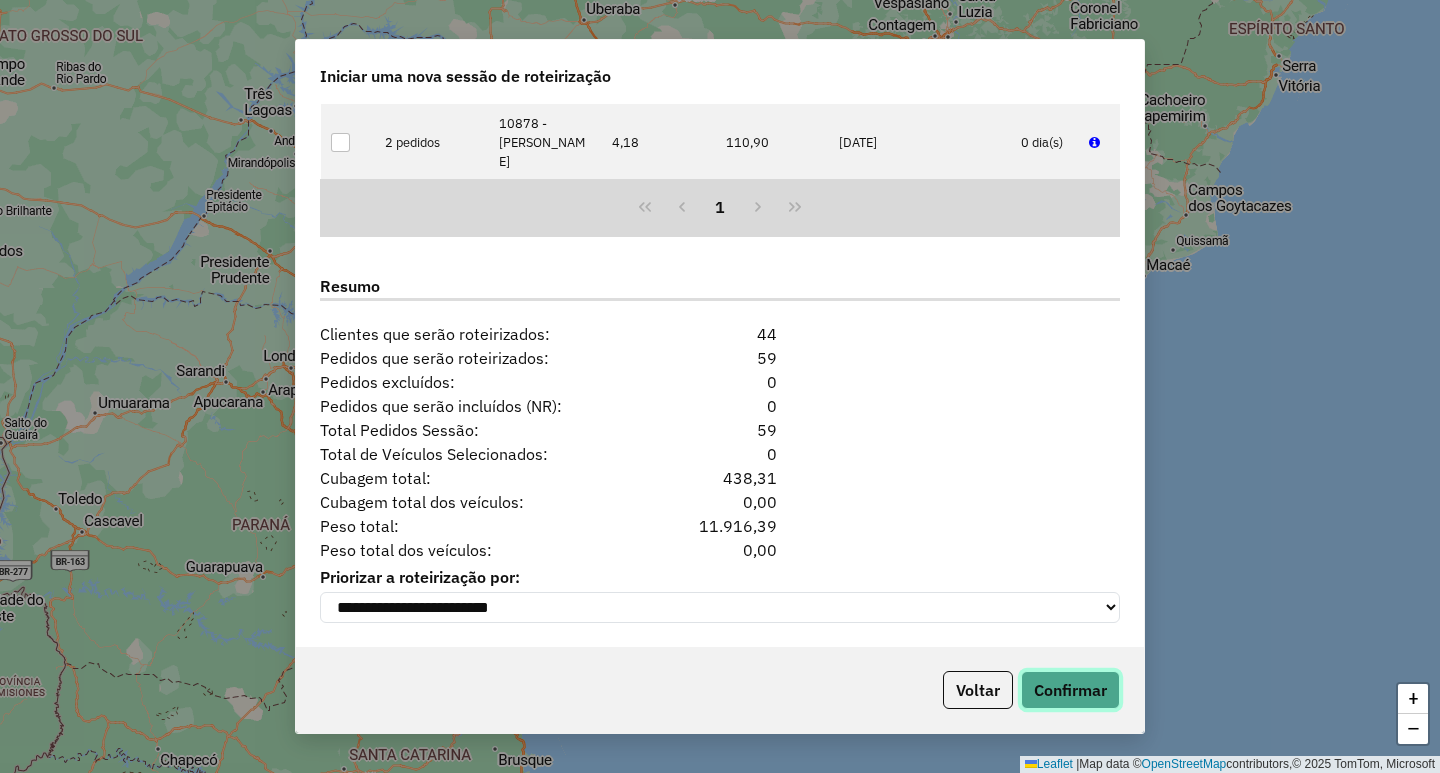 click on "Confirmar" 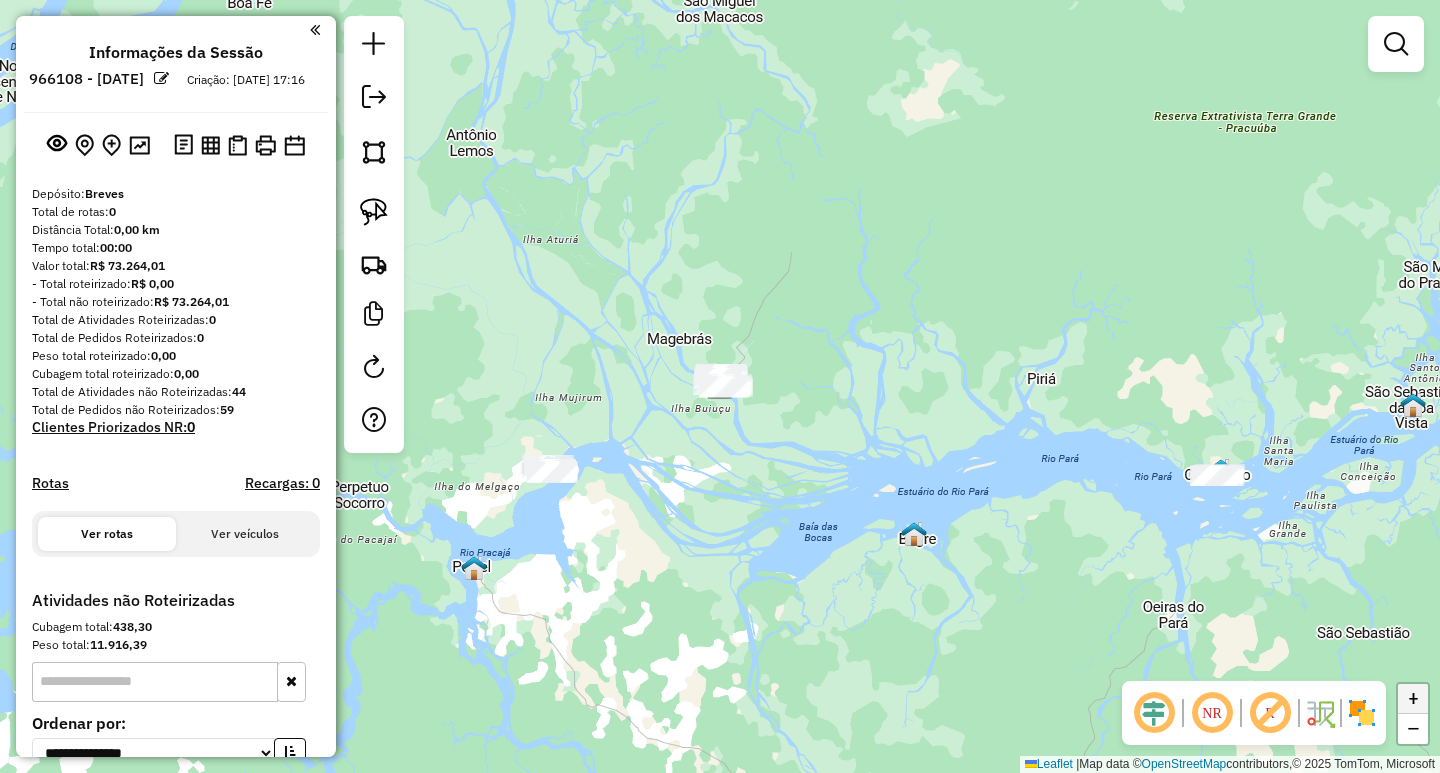 click on "+" 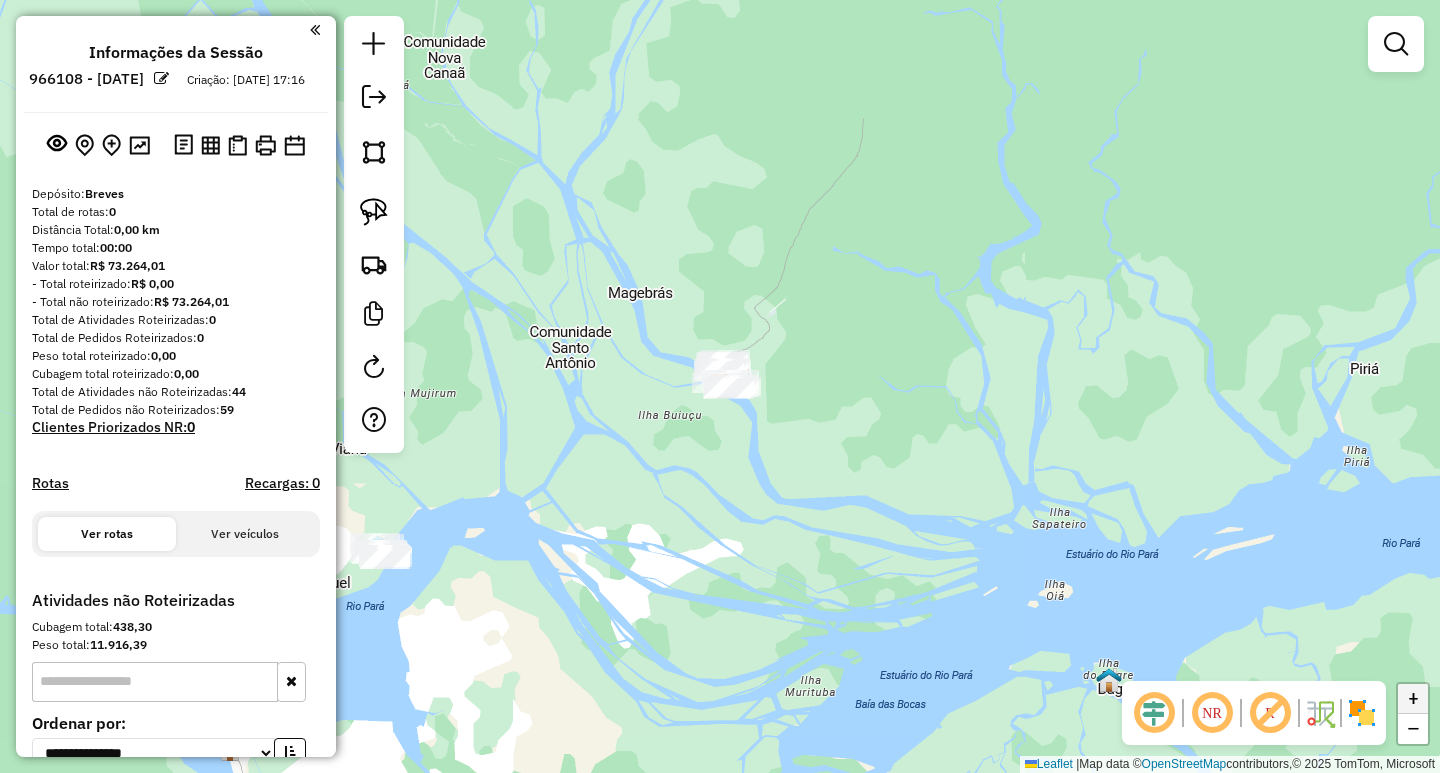 click on "+" 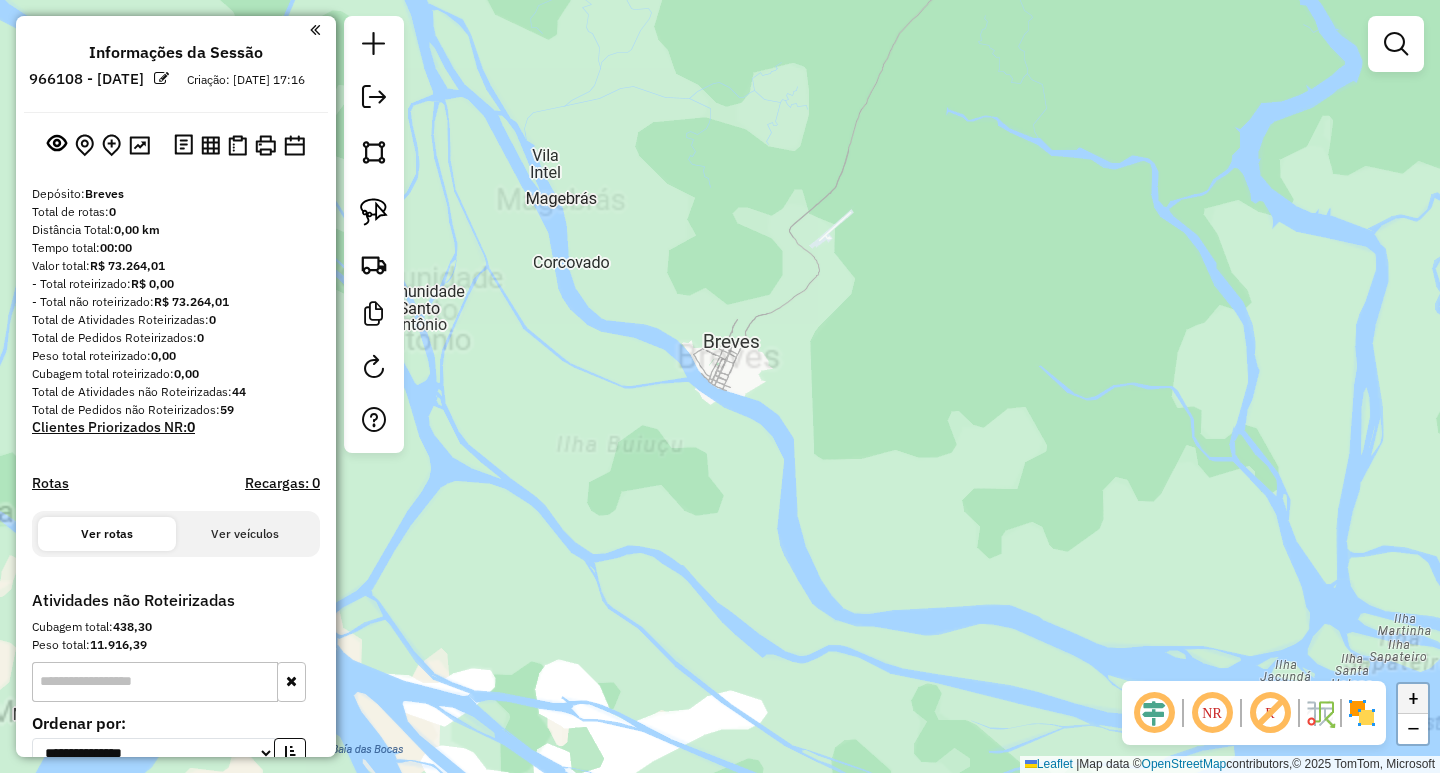 click on "+" 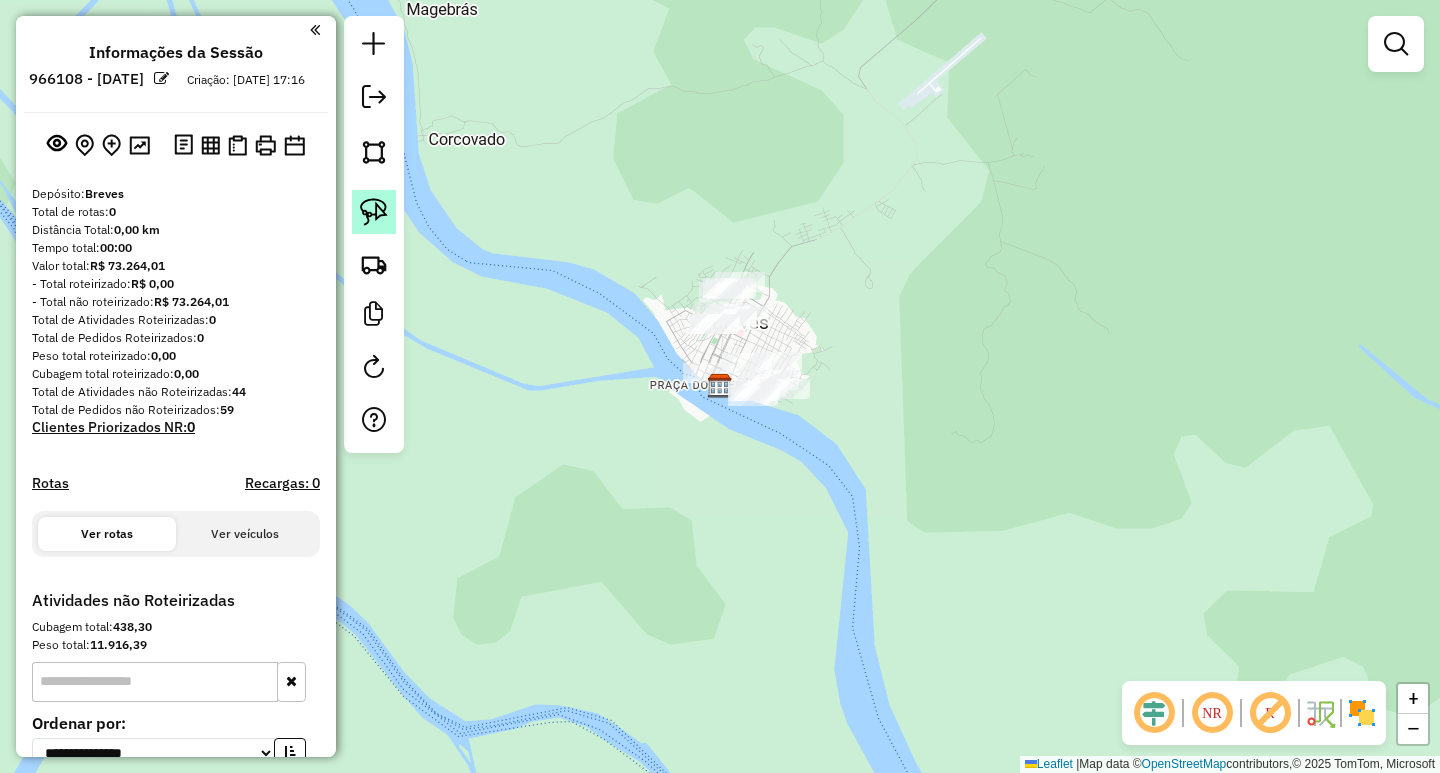 click 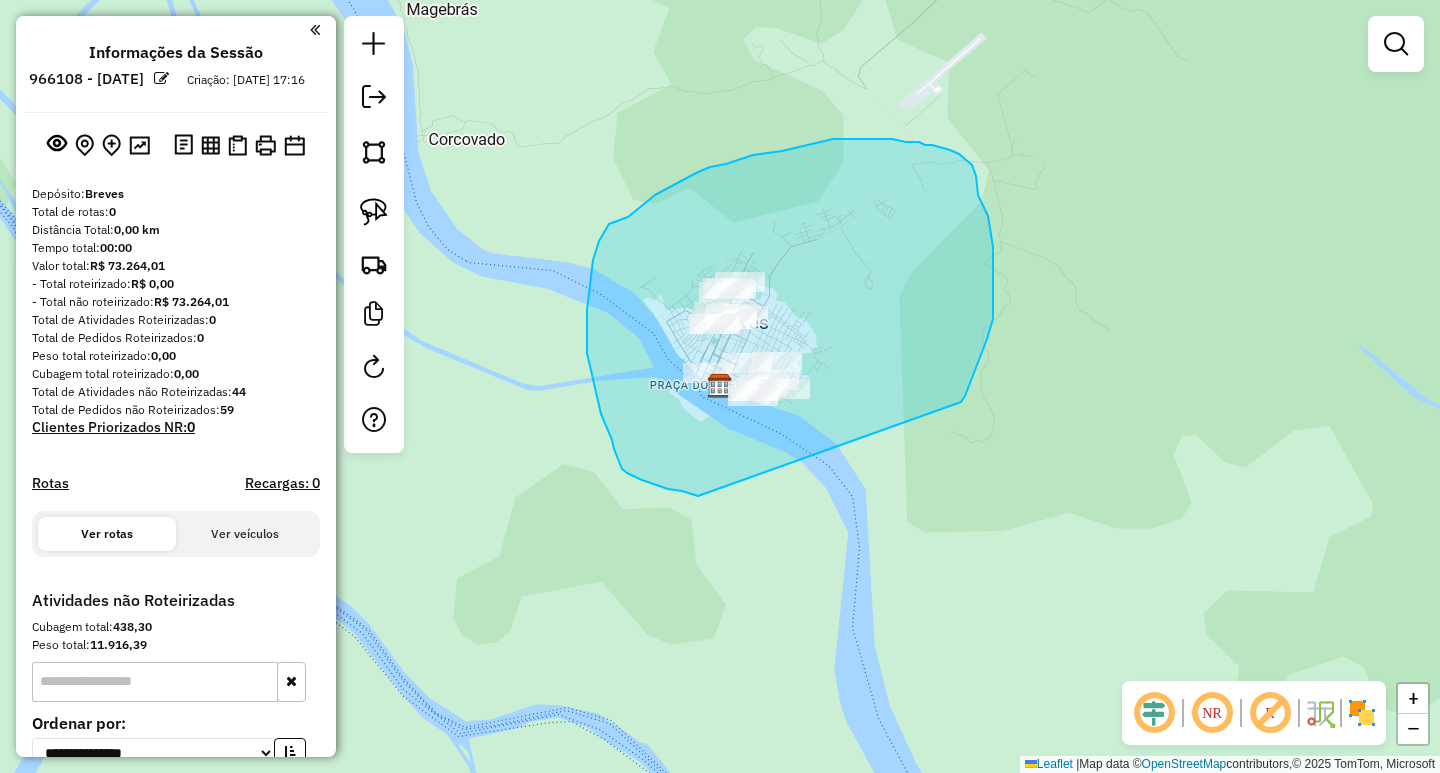 drag, startPoint x: 961, startPoint y: 402, endPoint x: 698, endPoint y: 496, distance: 279.29376 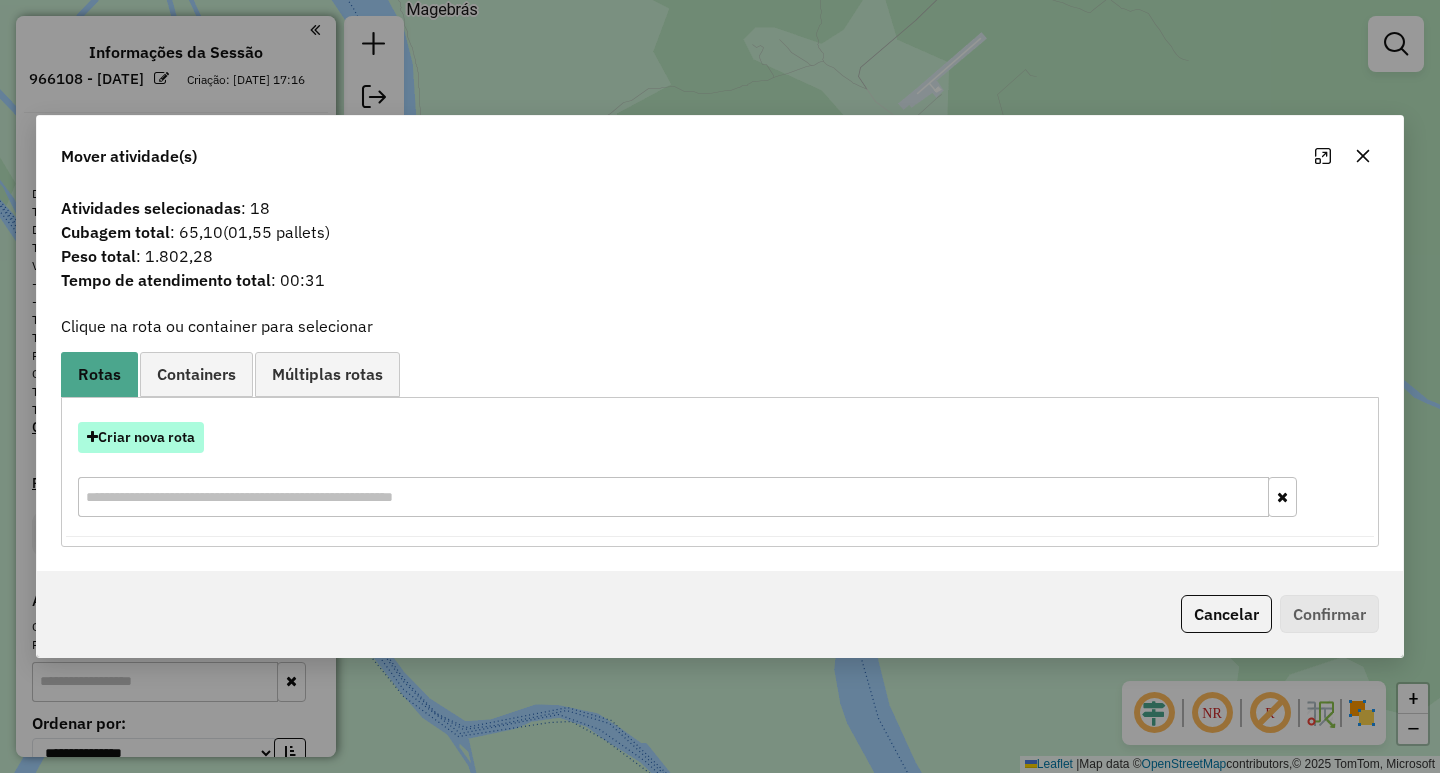 click on "Criar nova rota" at bounding box center (141, 437) 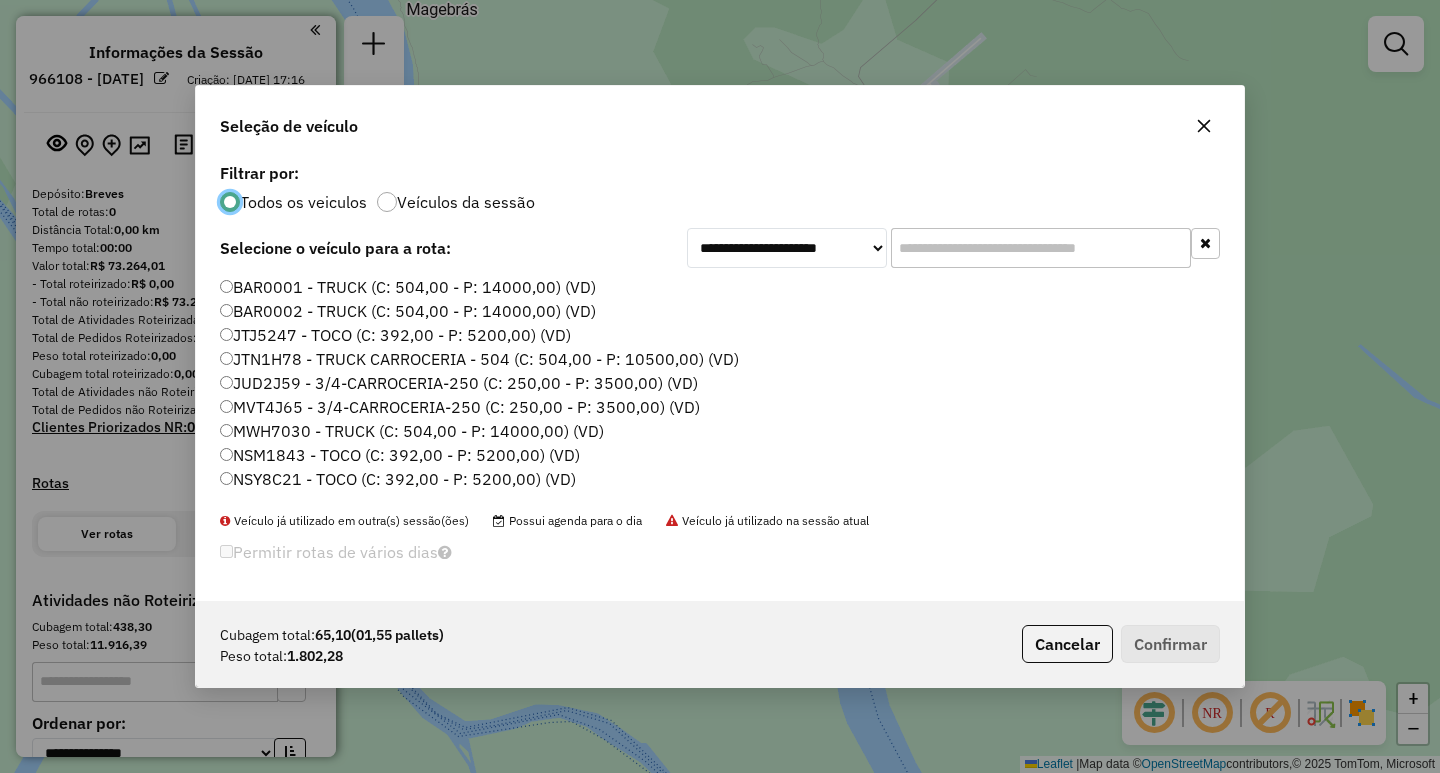 scroll, scrollTop: 11, scrollLeft: 6, axis: both 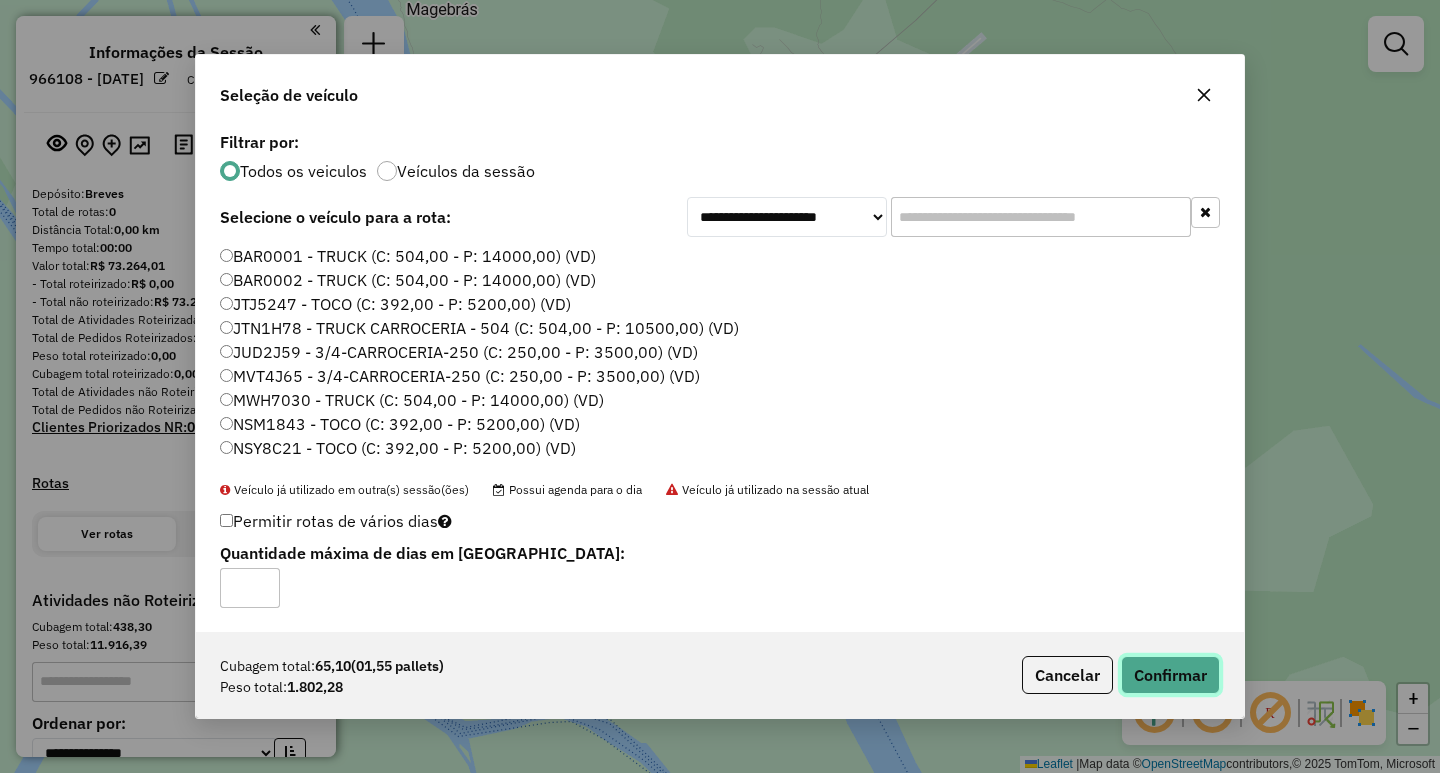 click on "Confirmar" 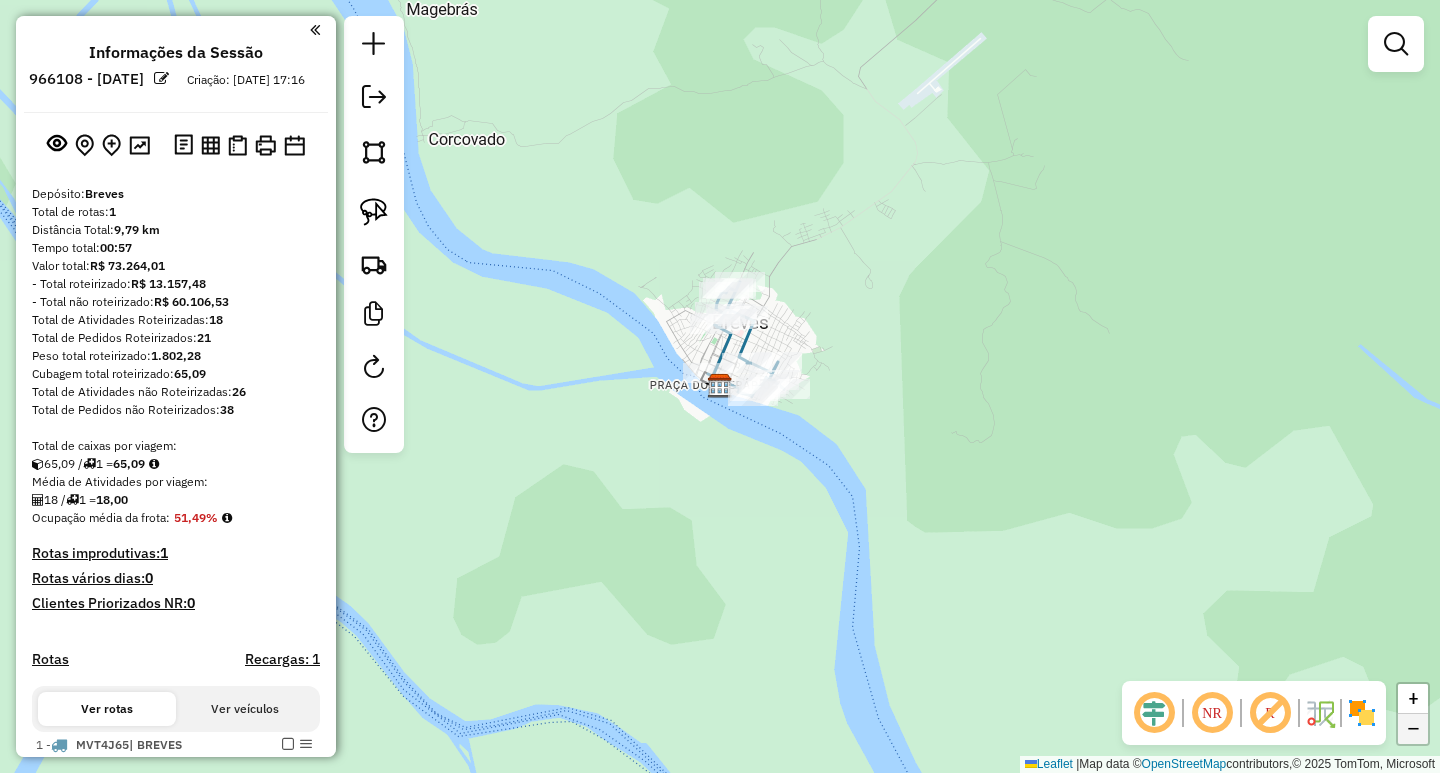 click on "−" 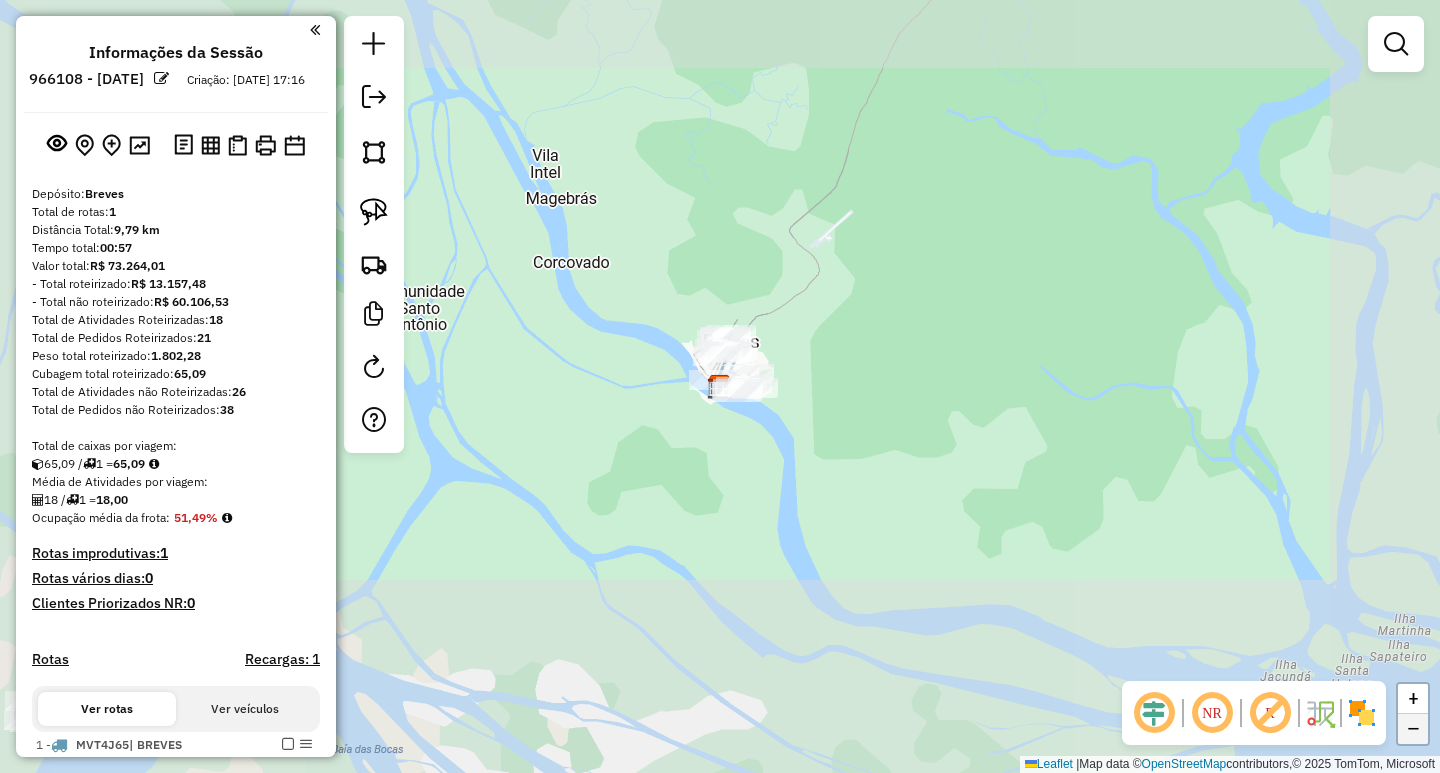 click on "−" 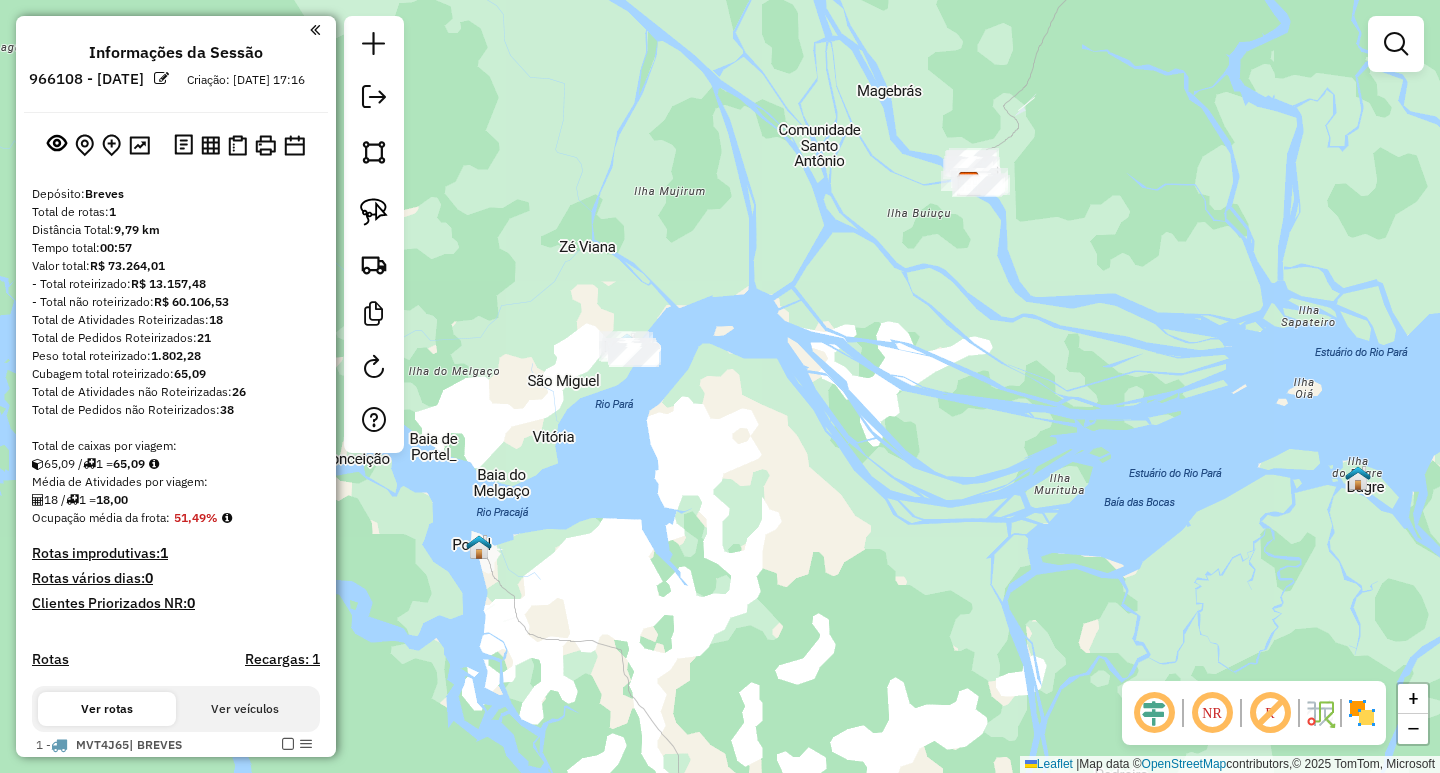 drag, startPoint x: 641, startPoint y: 586, endPoint x: 963, endPoint y: 342, distance: 404.00494 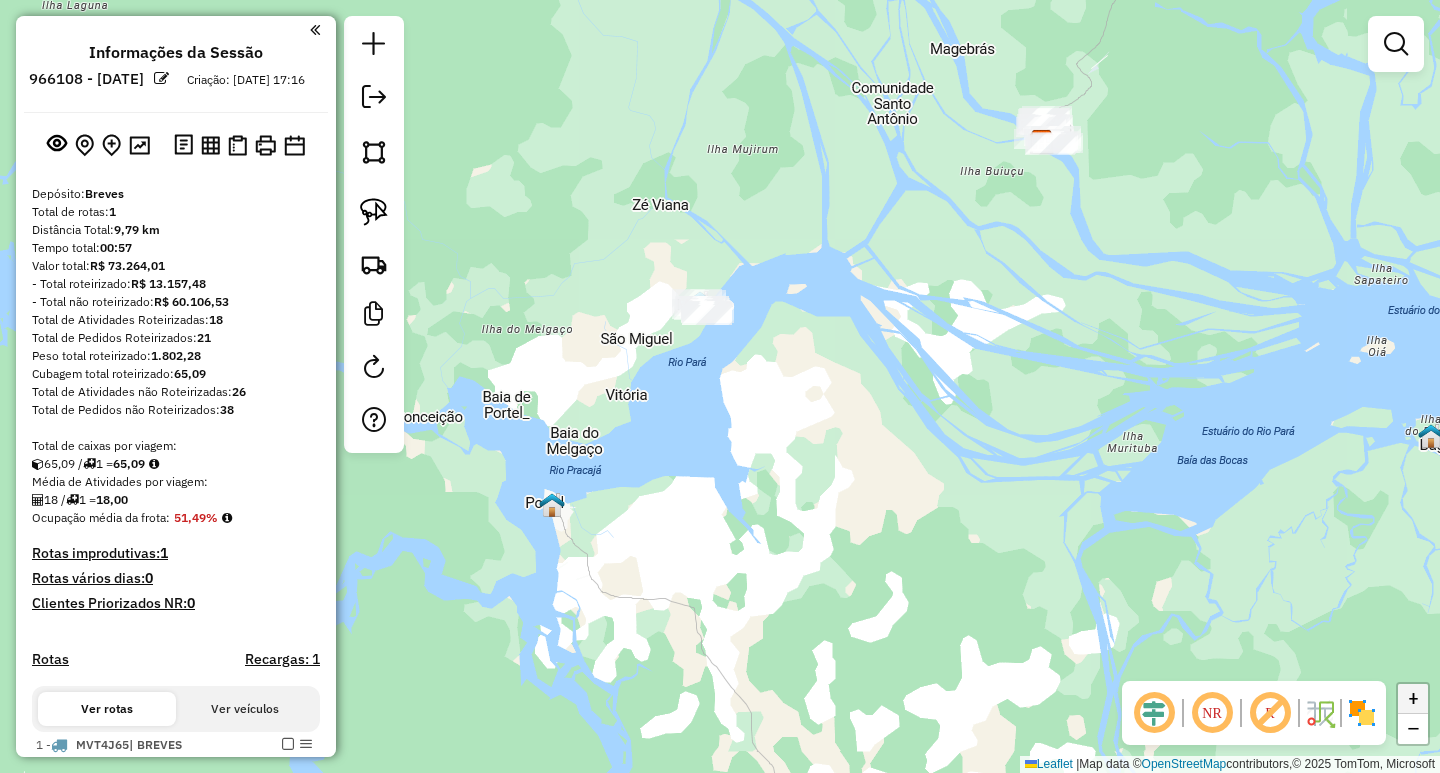 click on "+" 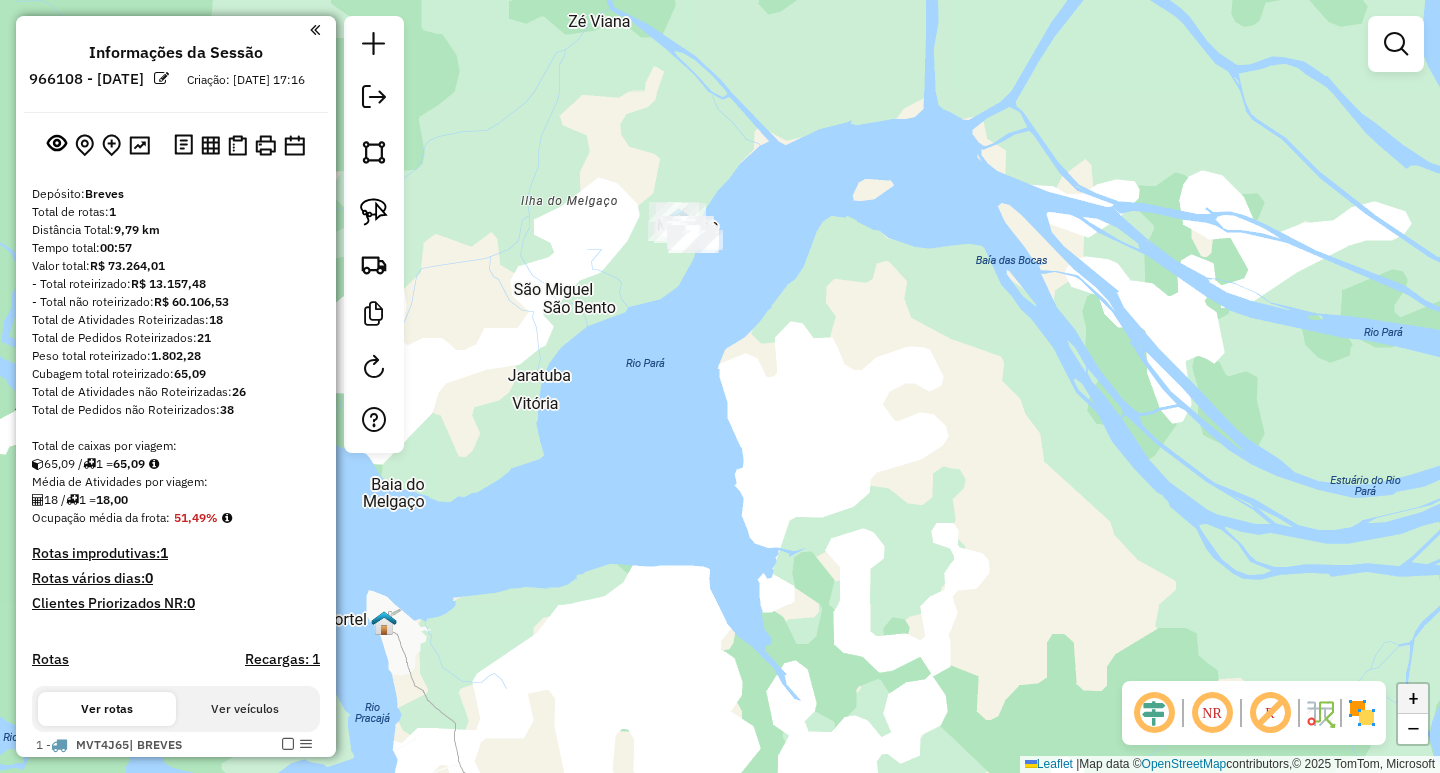 click on "+" 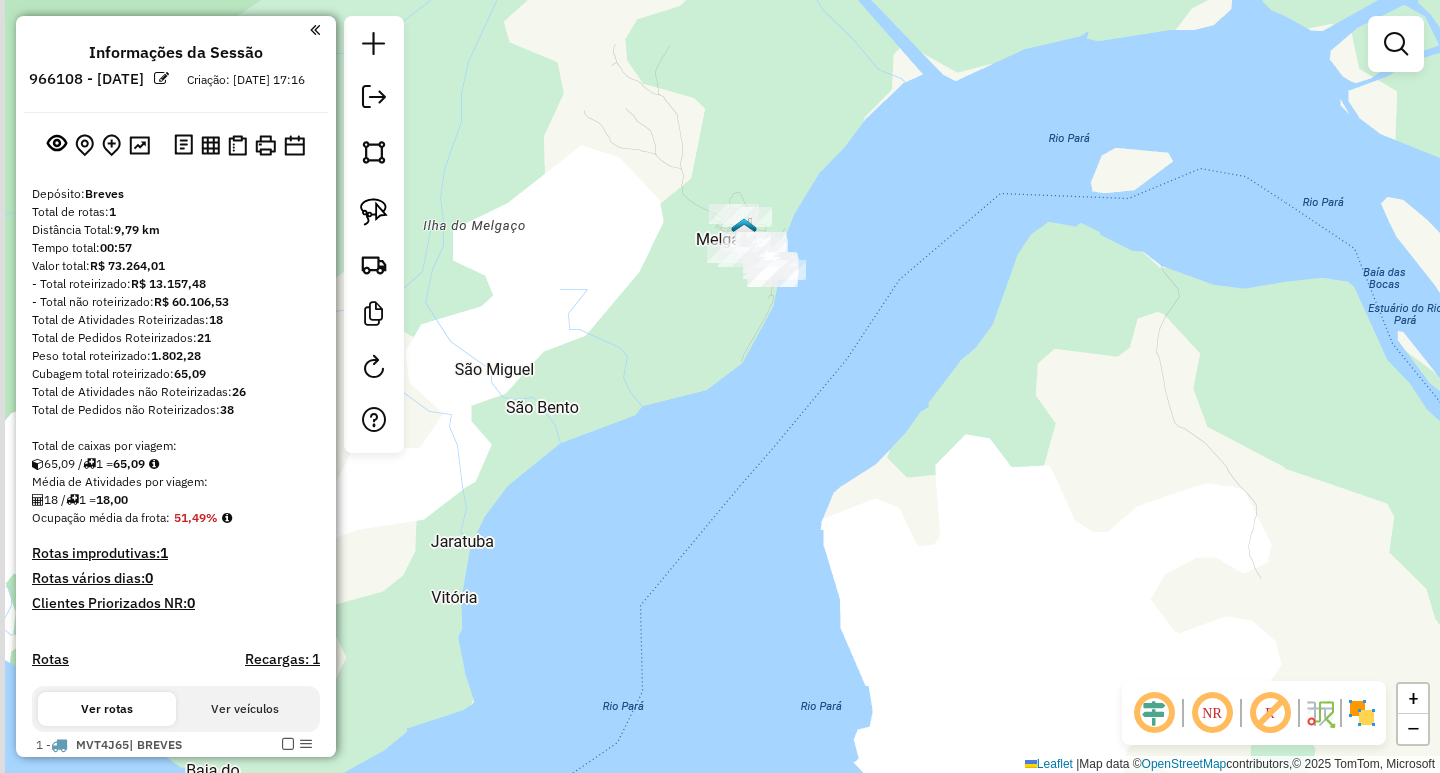 drag, startPoint x: 1078, startPoint y: 469, endPoint x: 1189, endPoint y: 654, distance: 215.74522 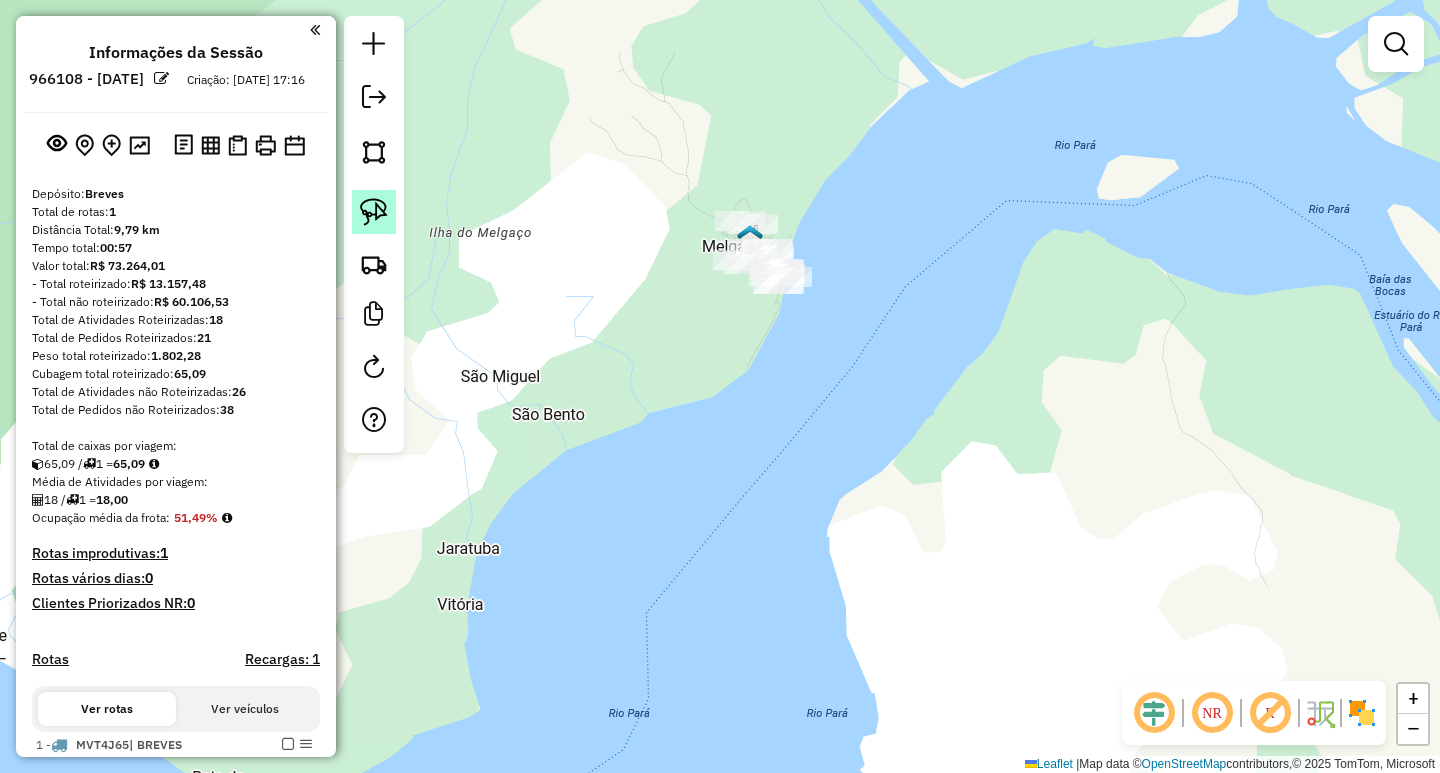 click 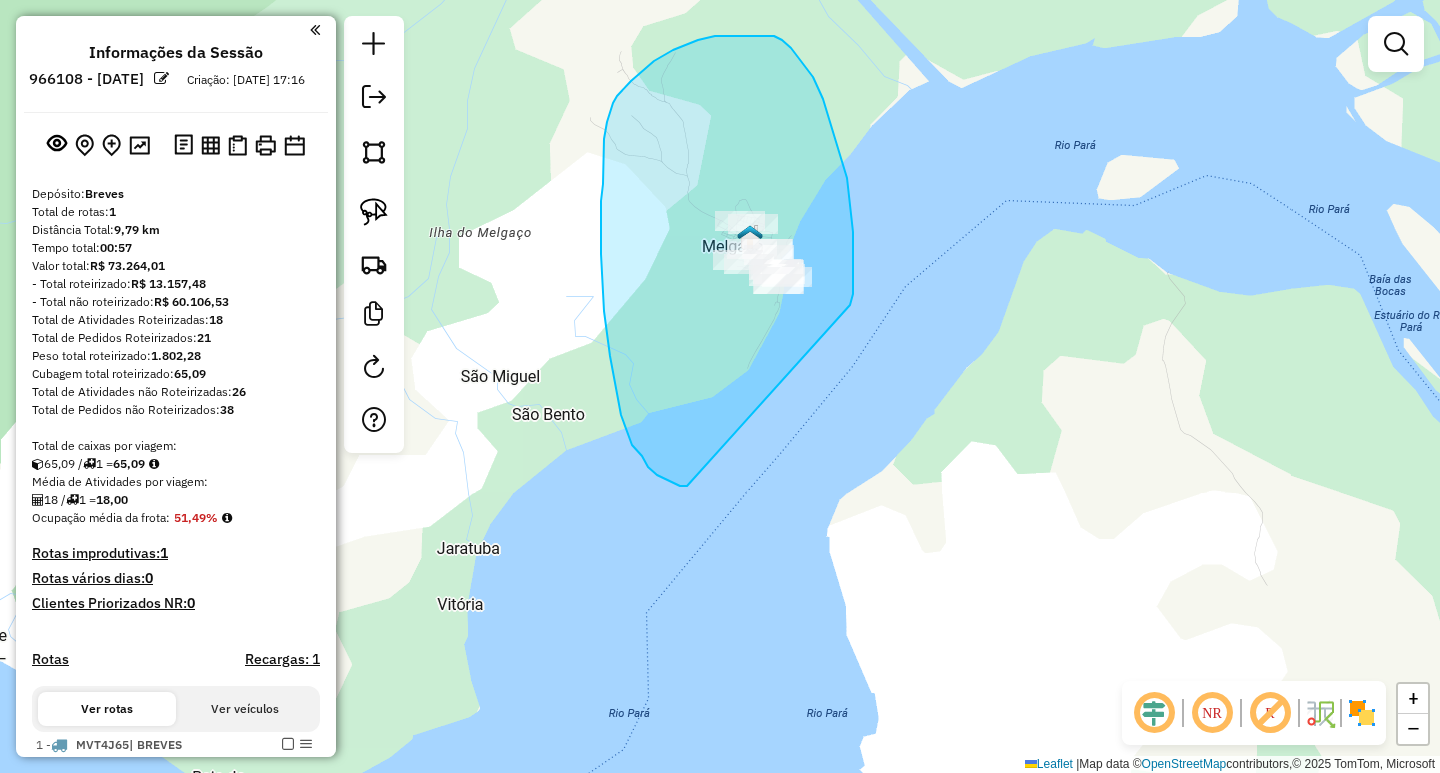drag, startPoint x: 850, startPoint y: 305, endPoint x: 687, endPoint y: 486, distance: 243.5775 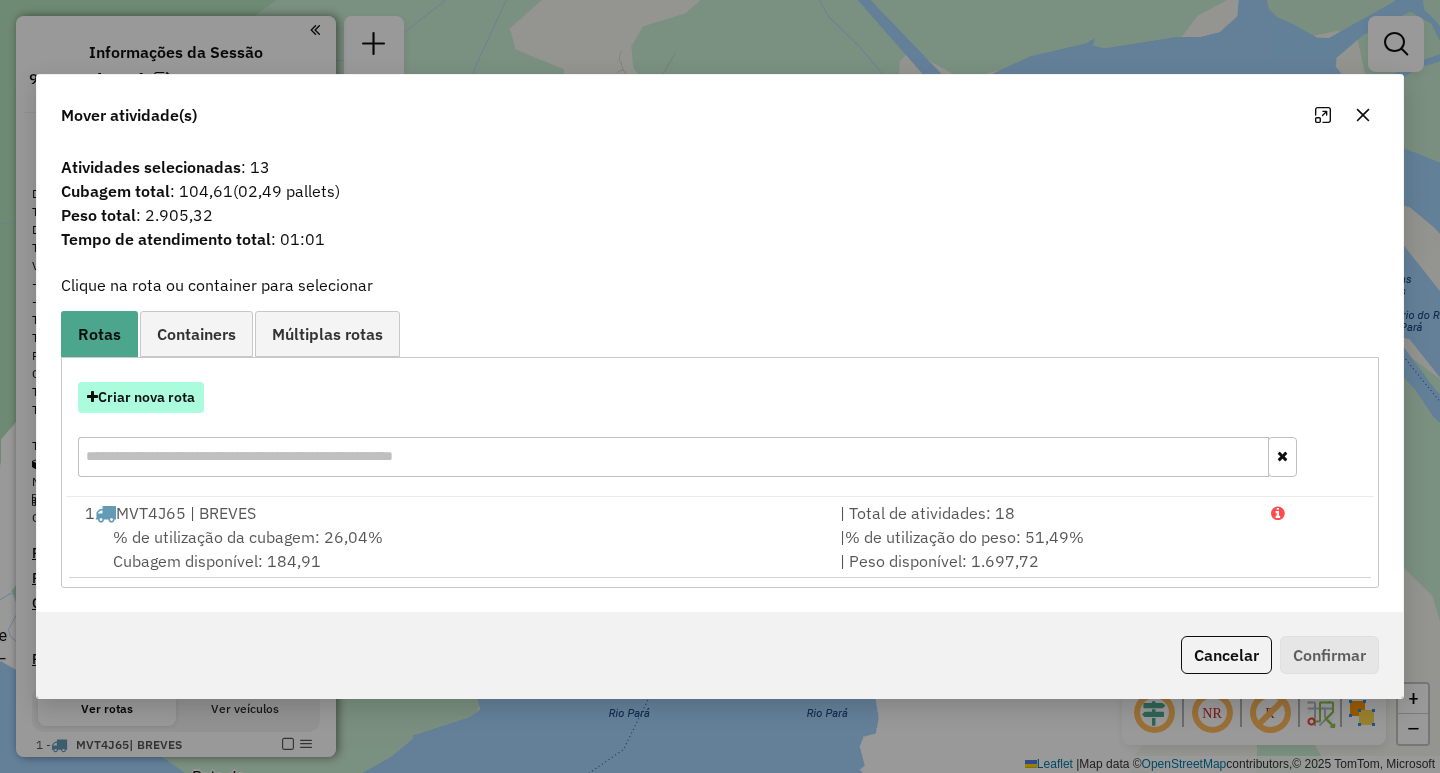click on "Criar nova rota" at bounding box center [141, 397] 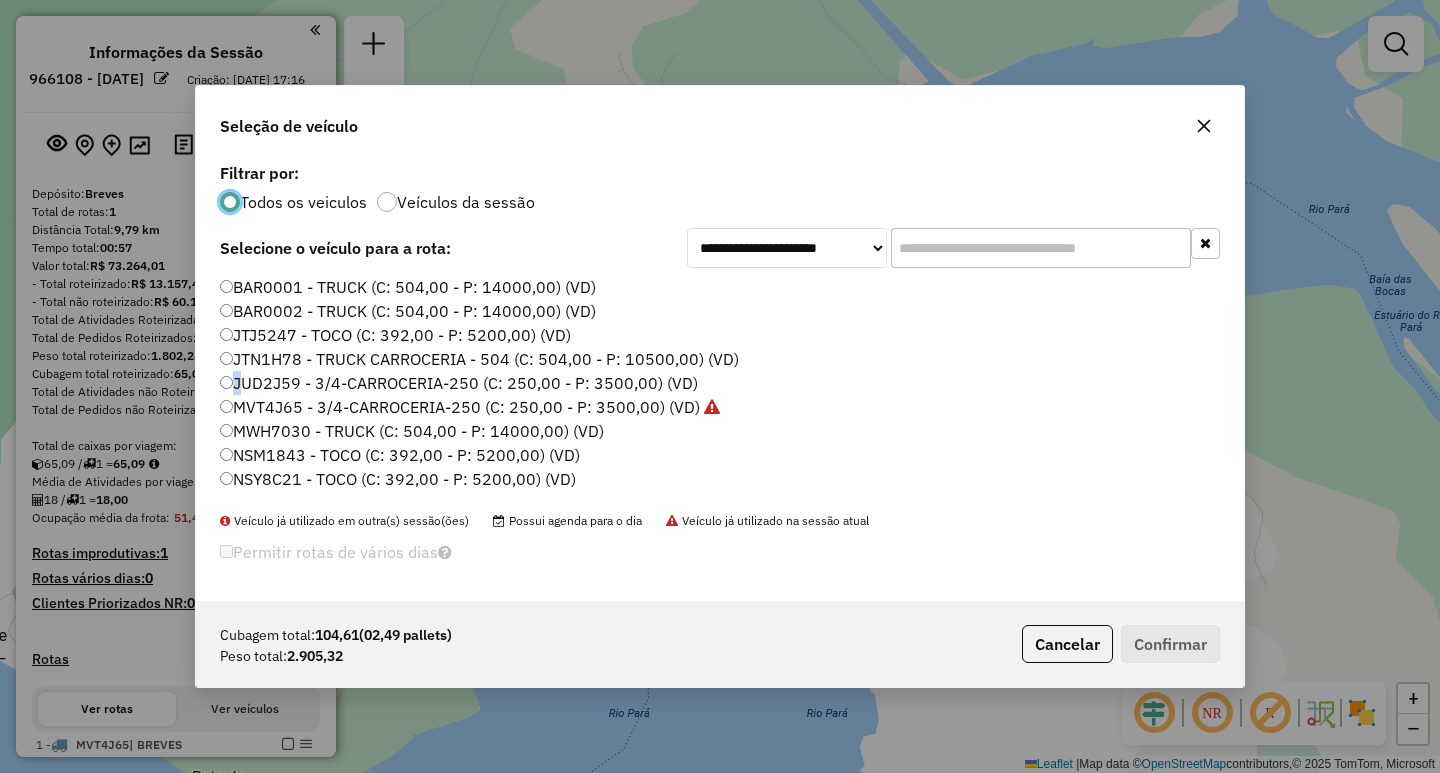 scroll, scrollTop: 11, scrollLeft: 6, axis: both 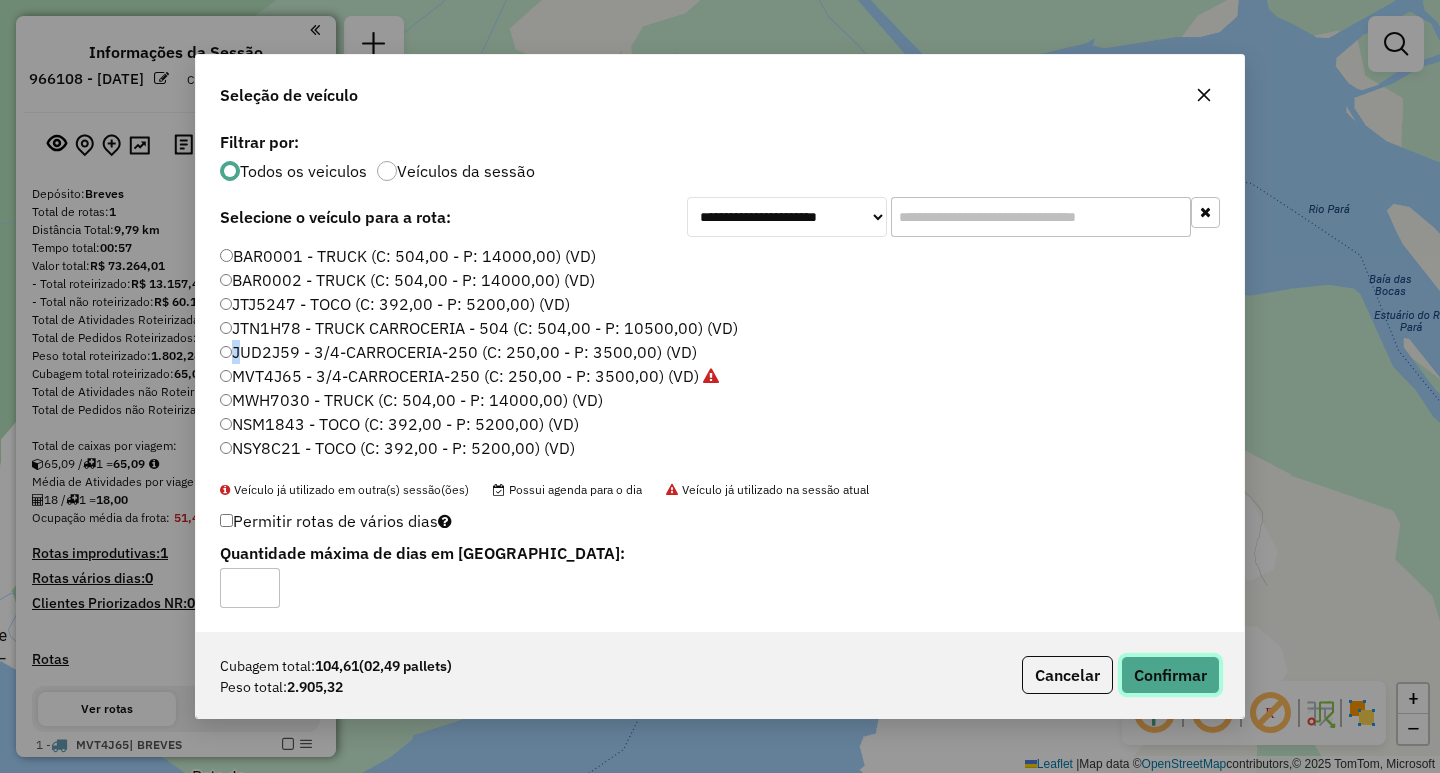click on "Confirmar" 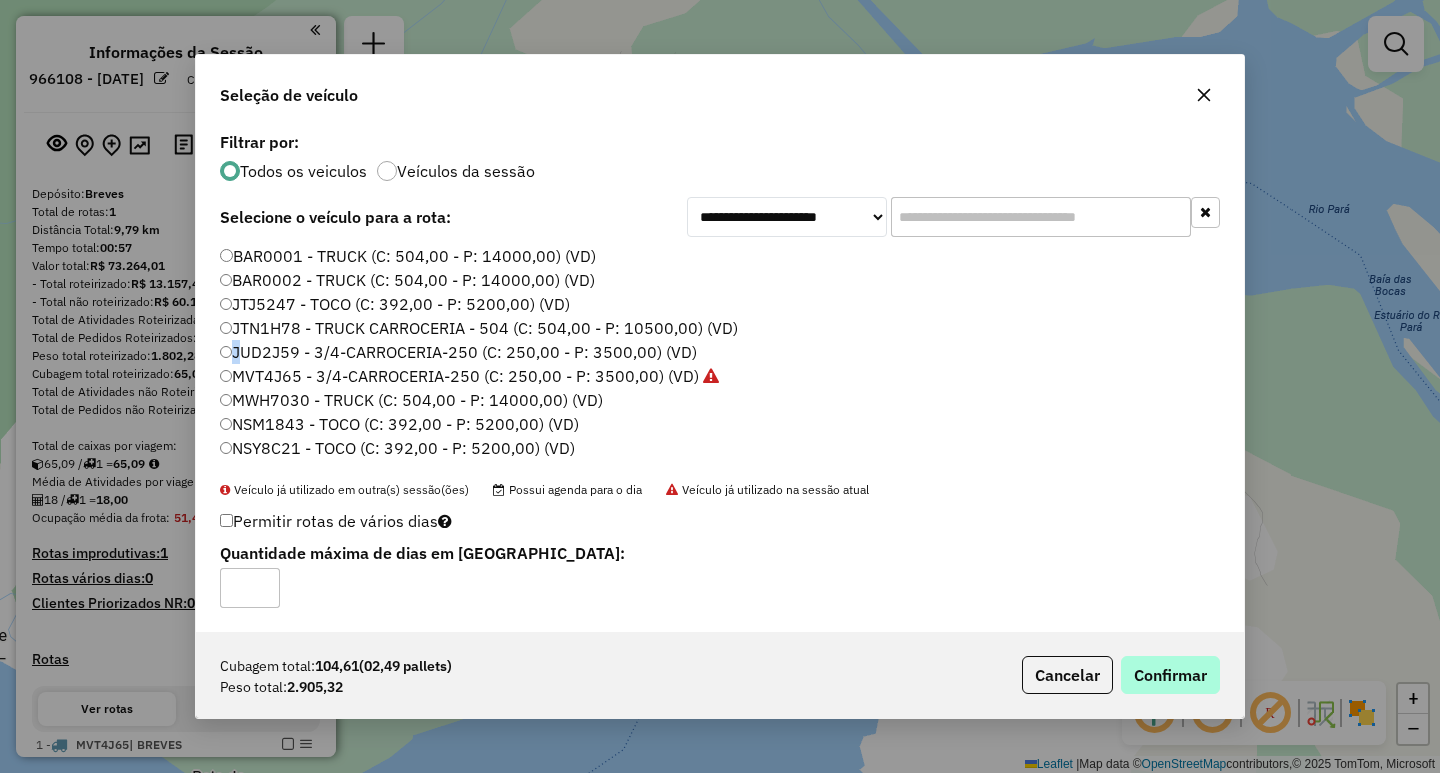 click on "Aguarde..." at bounding box center [0, 0] 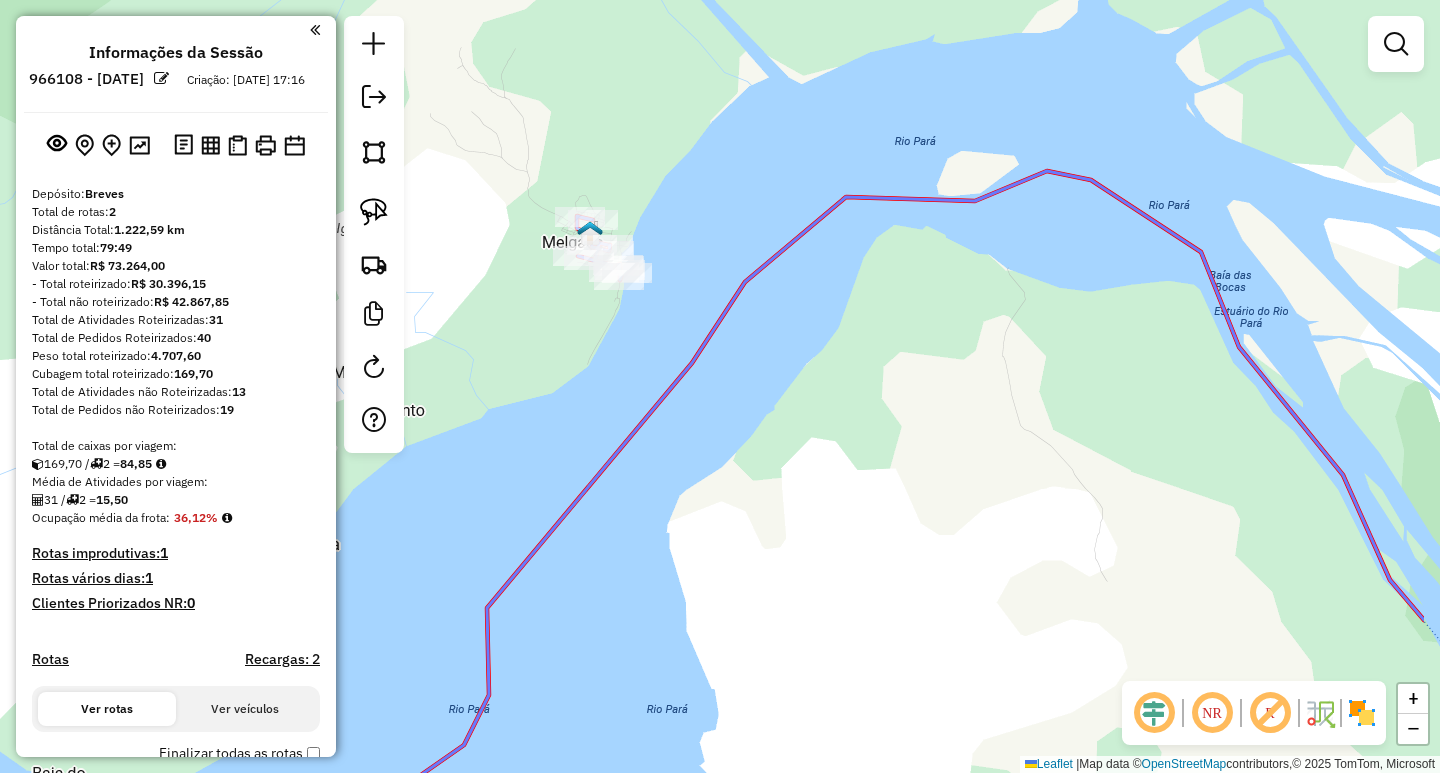 drag, startPoint x: 1187, startPoint y: 478, endPoint x: 1006, endPoint y: 472, distance: 181.09943 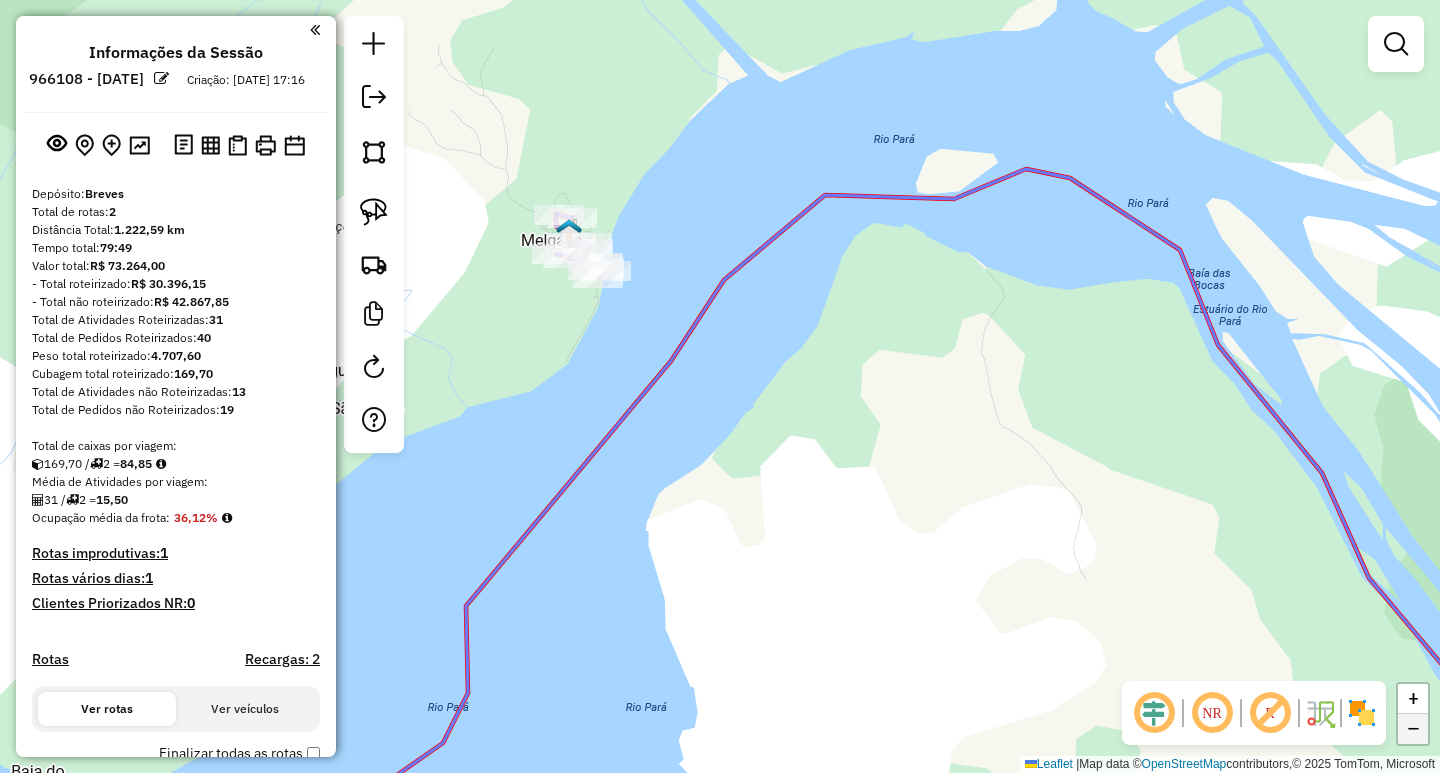 click on "−" 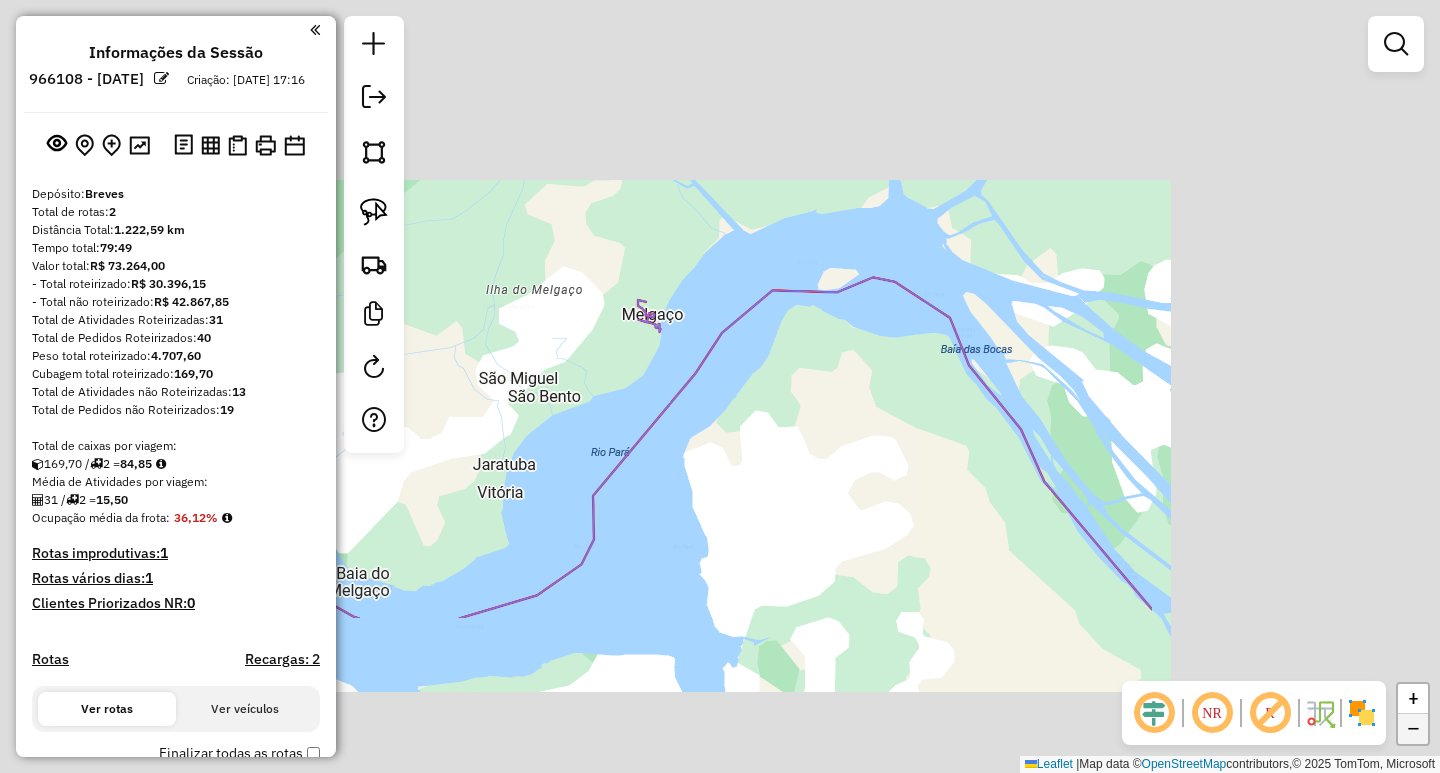 click on "−" 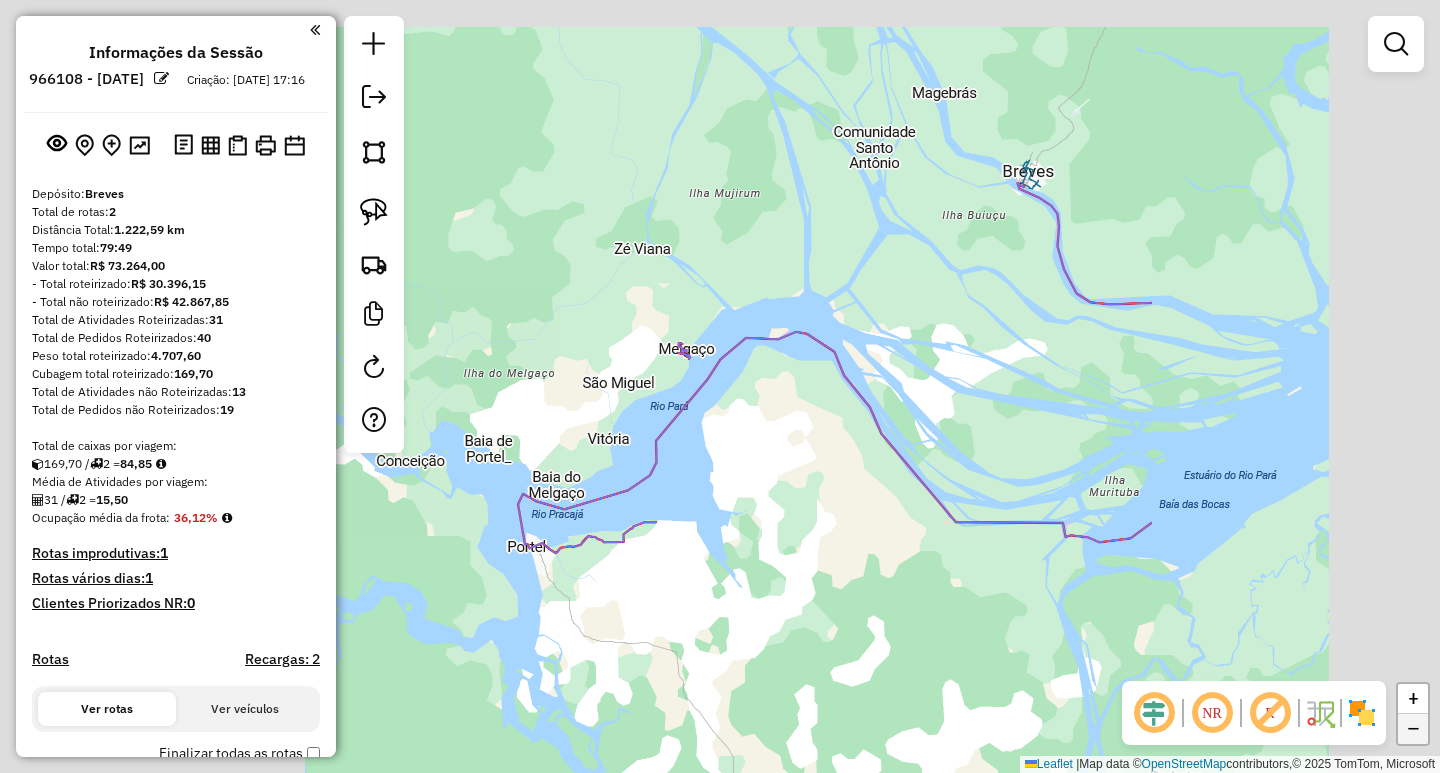 click on "−" 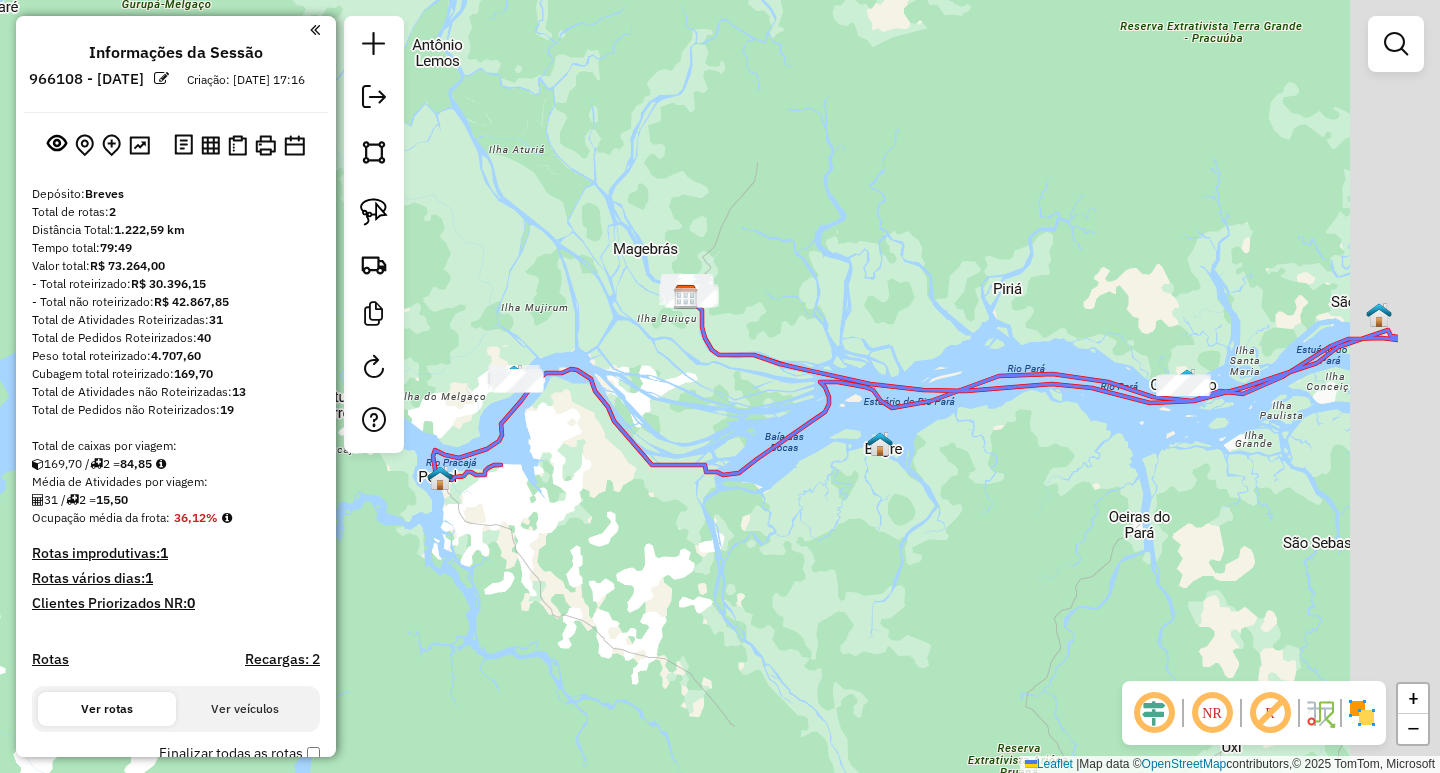 drag, startPoint x: 1246, startPoint y: 417, endPoint x: 839, endPoint y: 428, distance: 407.14862 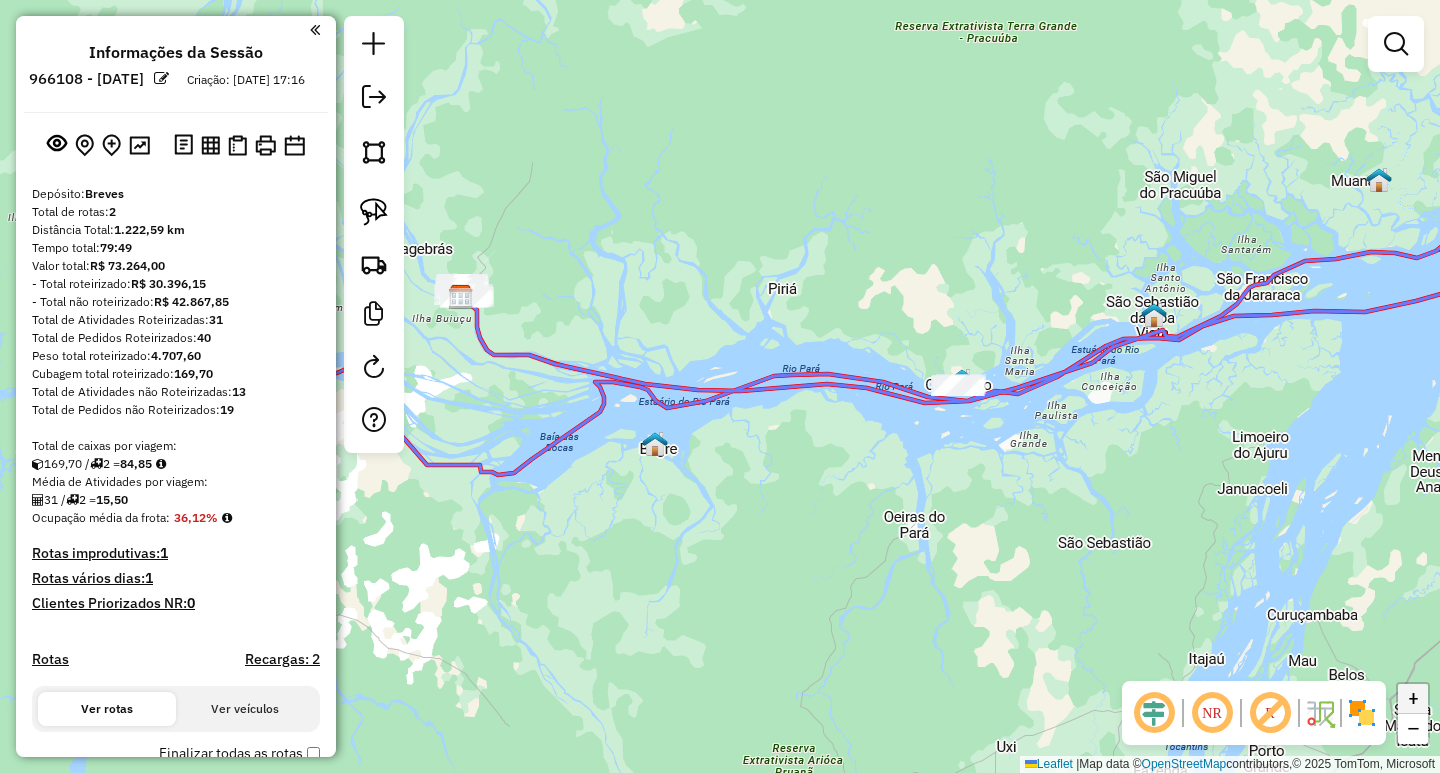 click on "+" 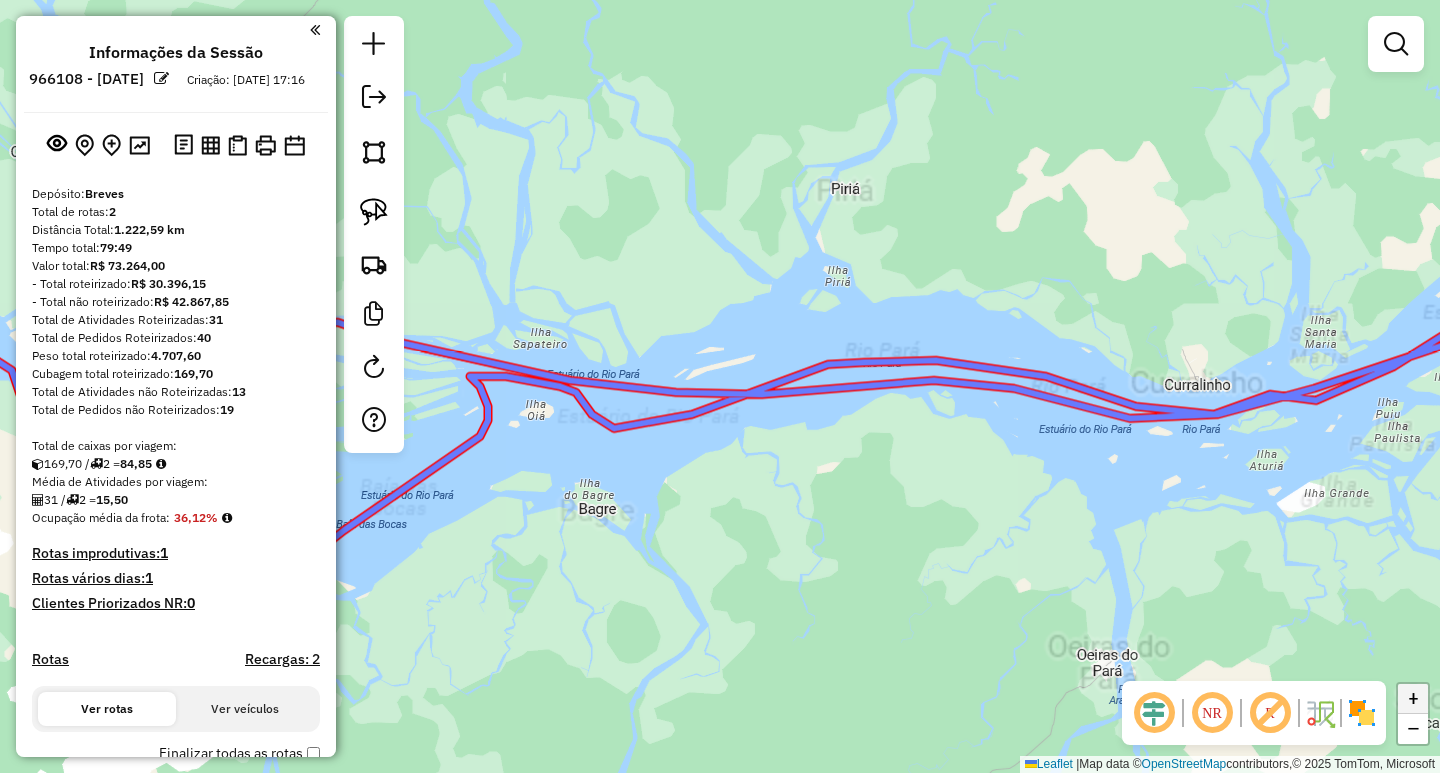 click on "+" 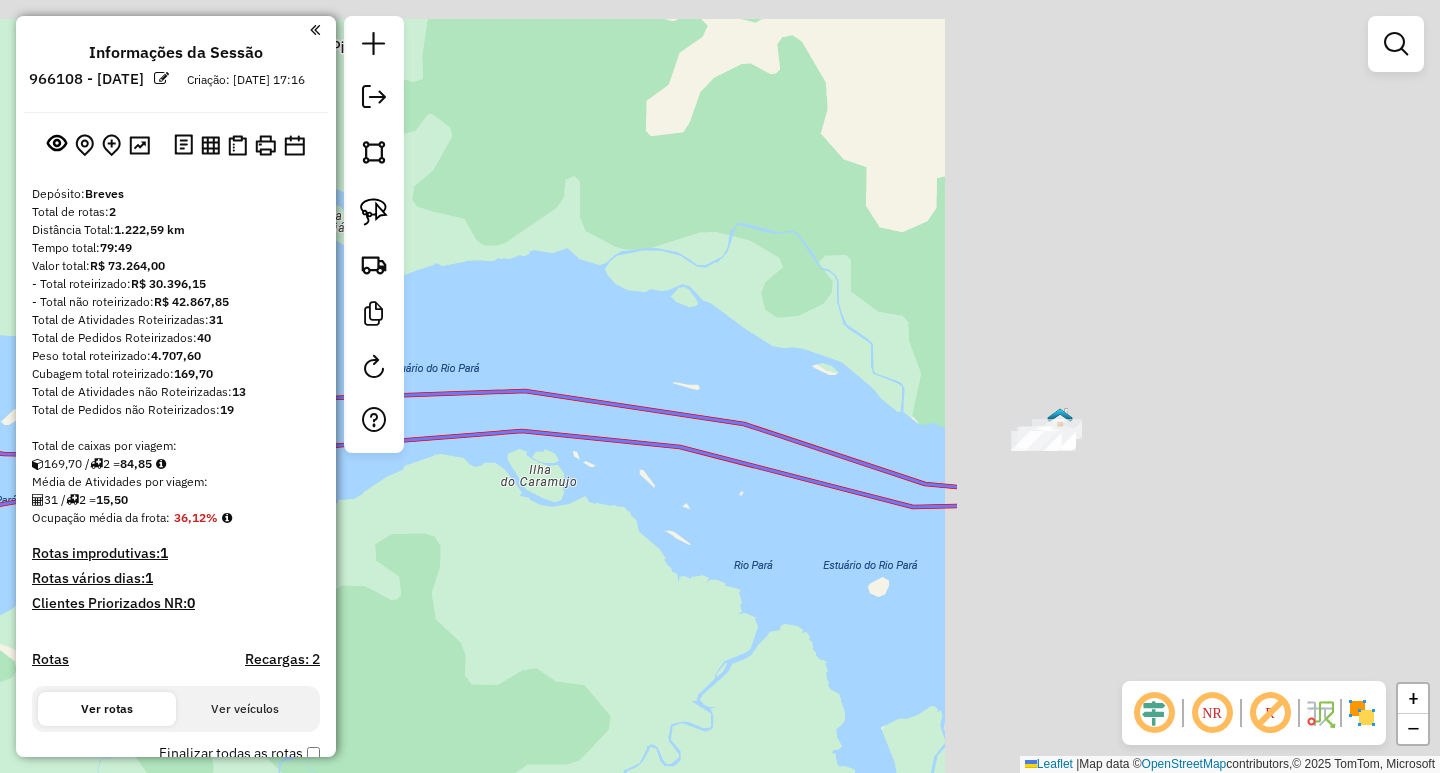 drag, startPoint x: 1237, startPoint y: 361, endPoint x: 599, endPoint y: 415, distance: 640.2812 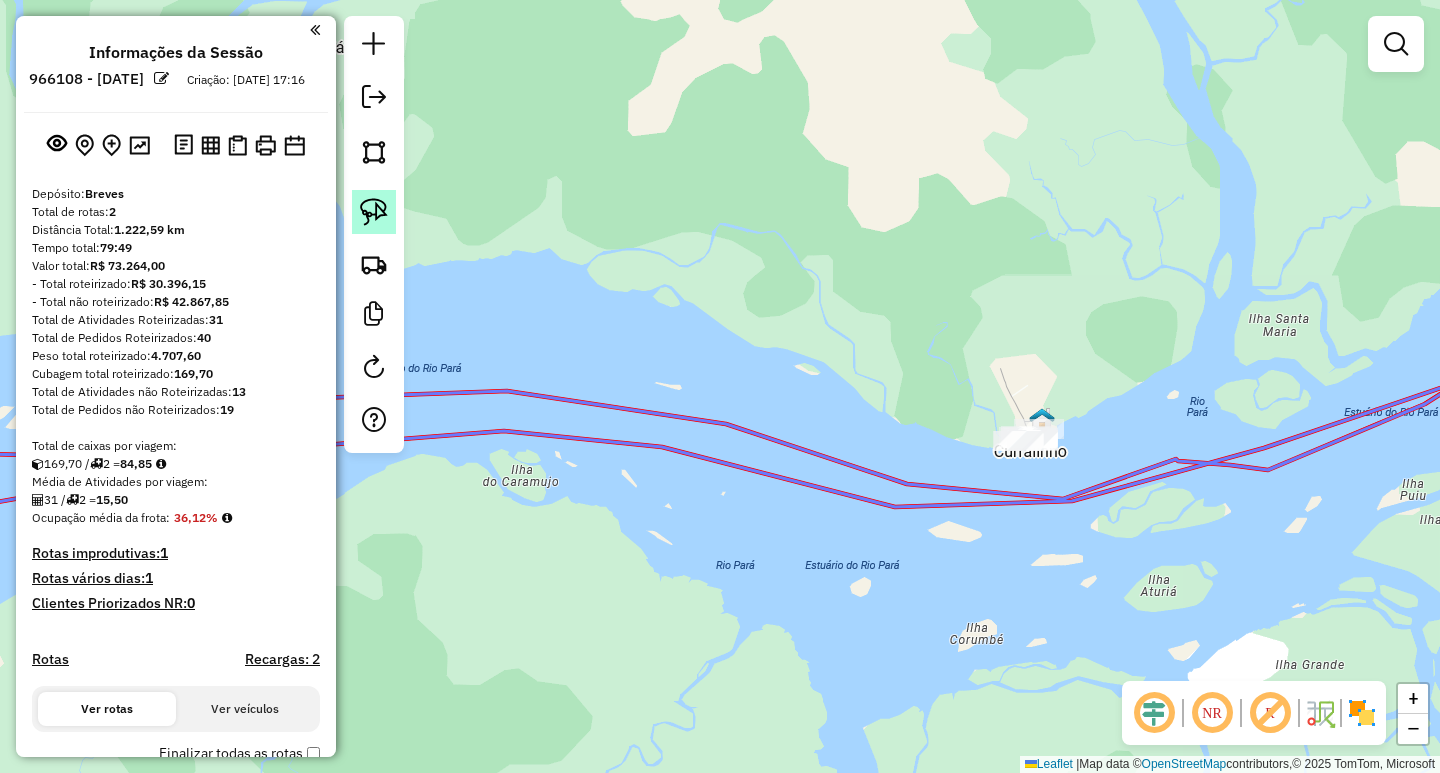 click 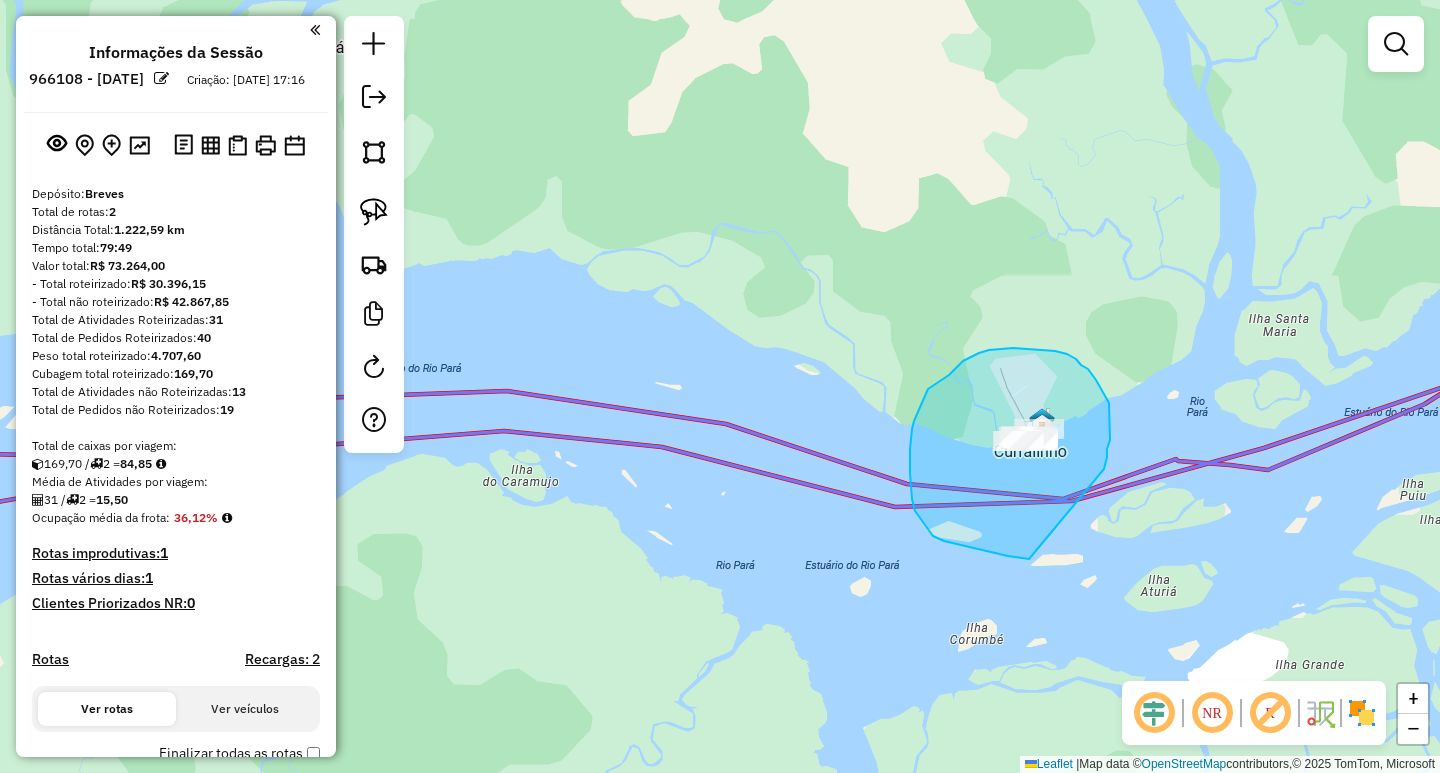 drag, startPoint x: 1104, startPoint y: 469, endPoint x: 1037, endPoint y: 561, distance: 113.81125 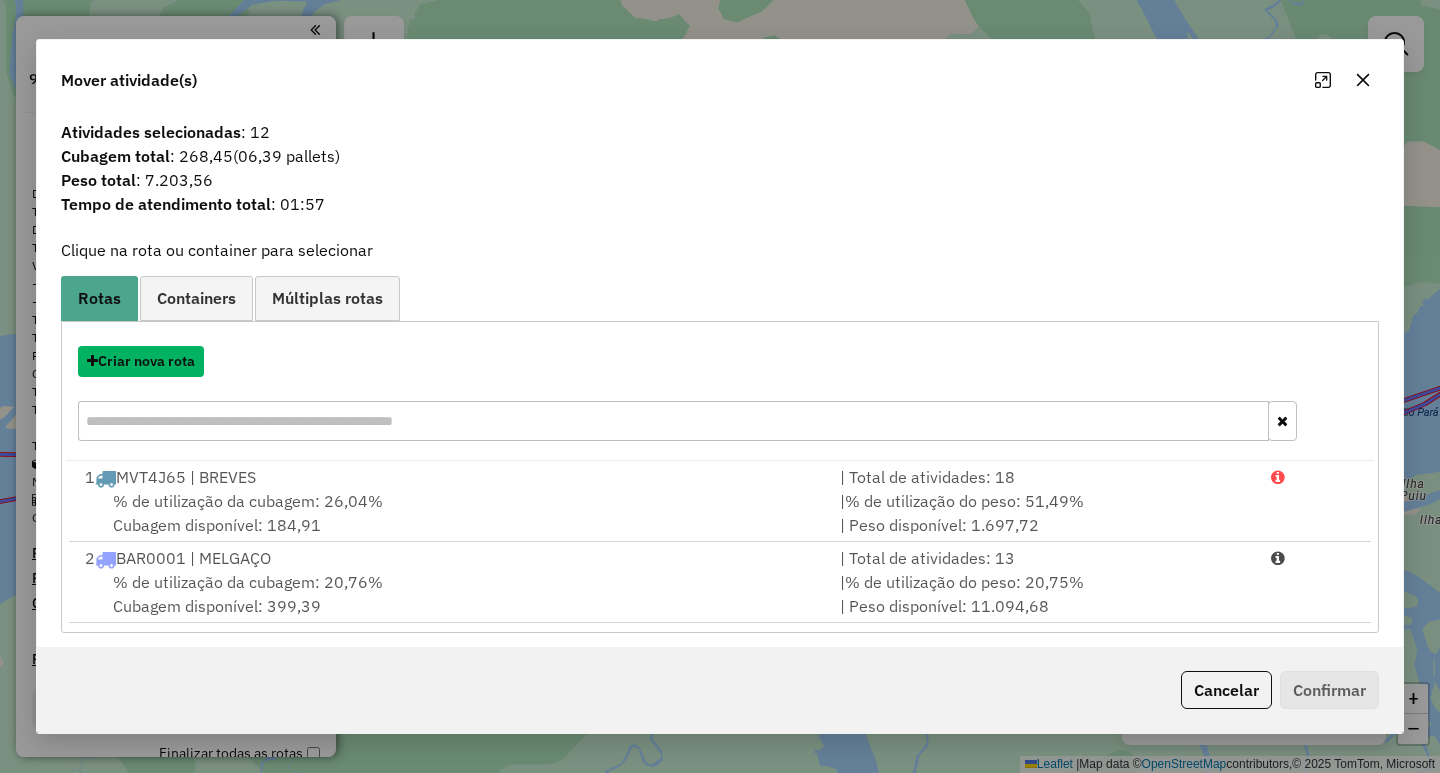 click on "Criar nova rota" at bounding box center [141, 361] 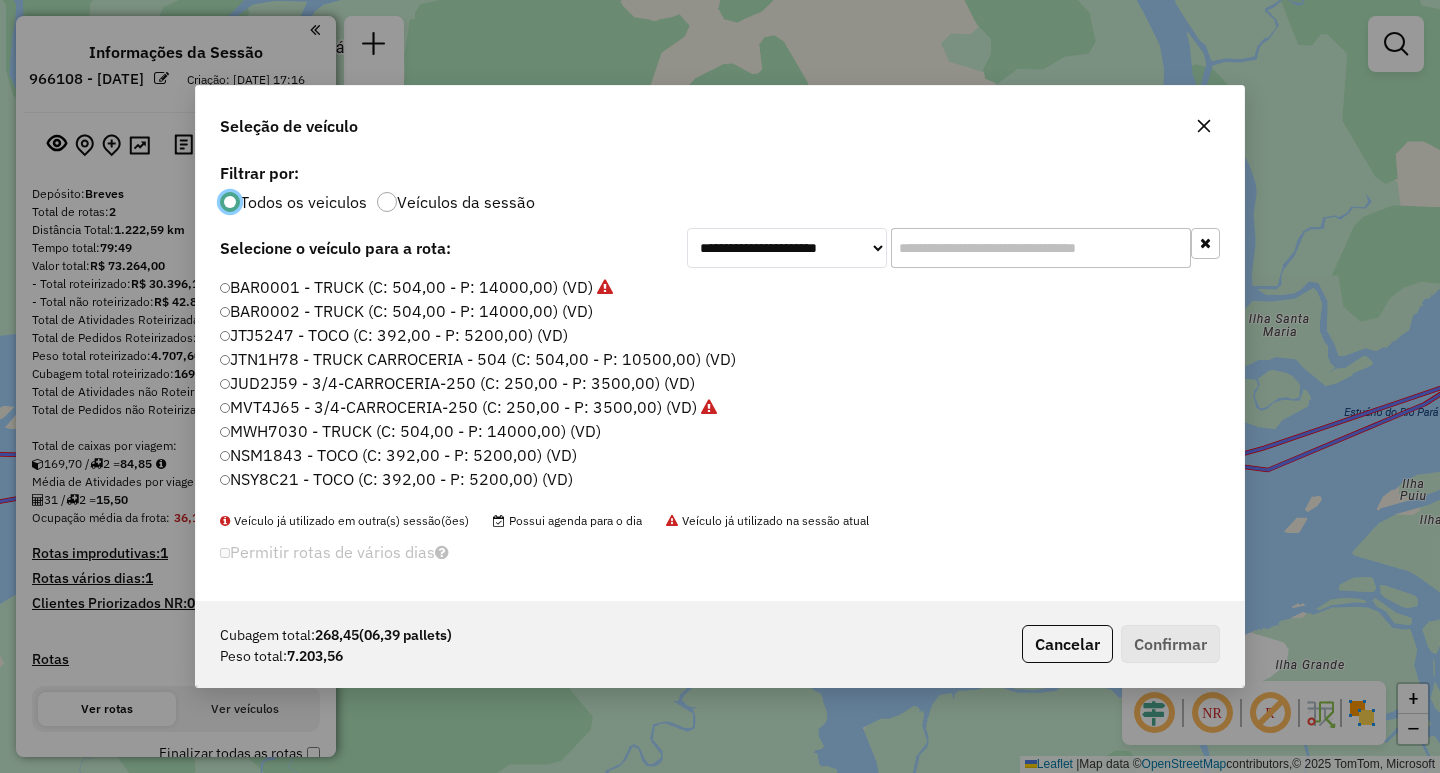 scroll, scrollTop: 11, scrollLeft: 6, axis: both 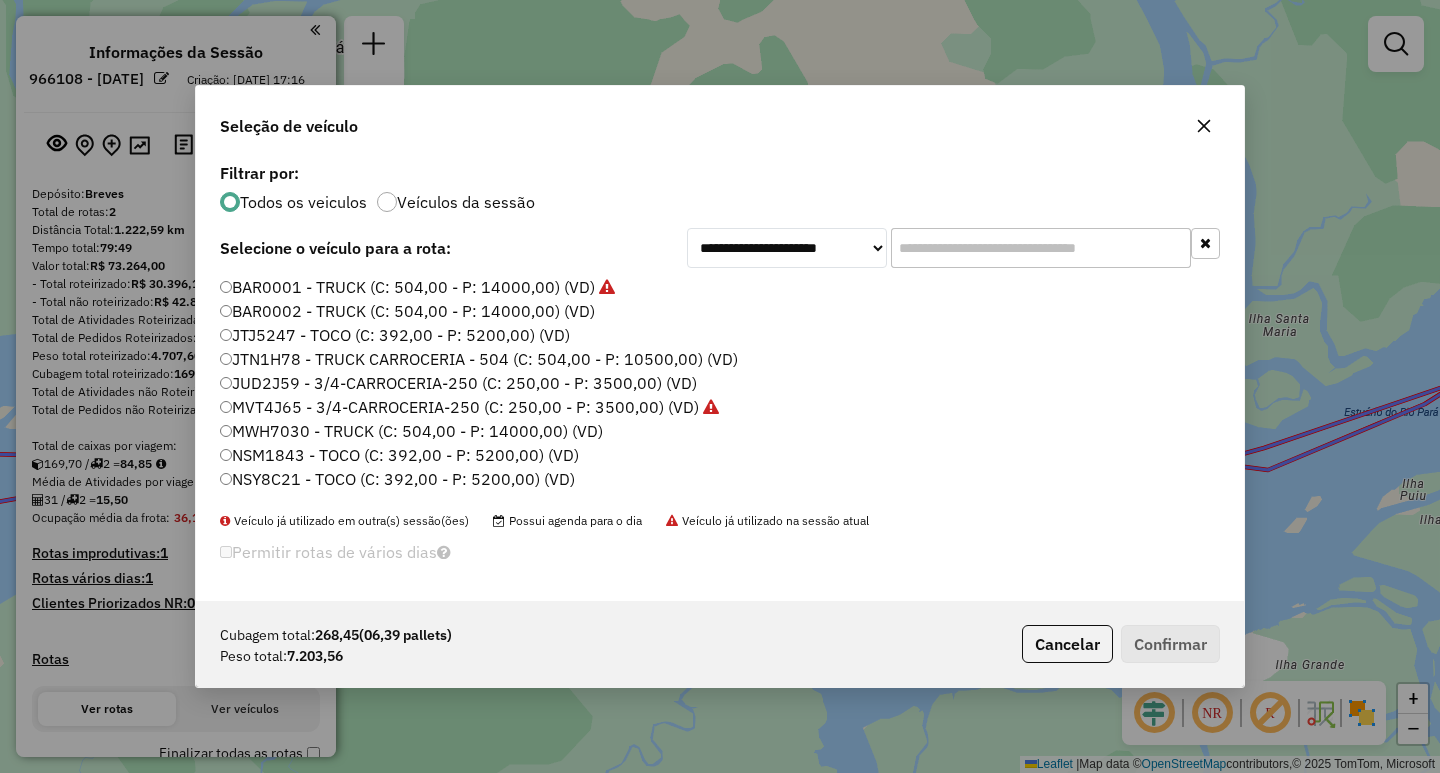 click on "BAR0002 - TRUCK (C: 504,00 - P: 14000,00) (VD)" 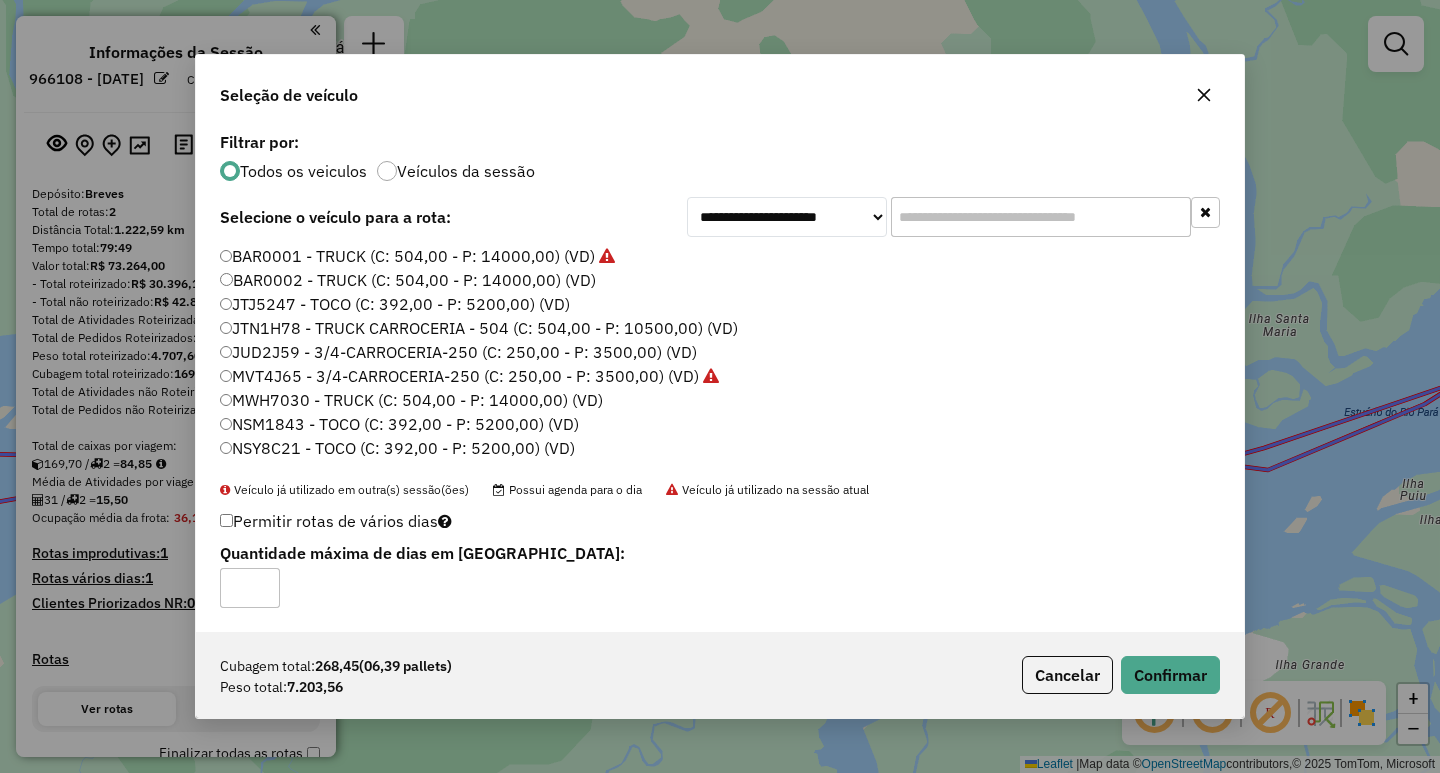 click on "Cubagem total:  268,45   (06,39 pallets)  Peso total: 7.203,56  Cancelar   Confirmar" 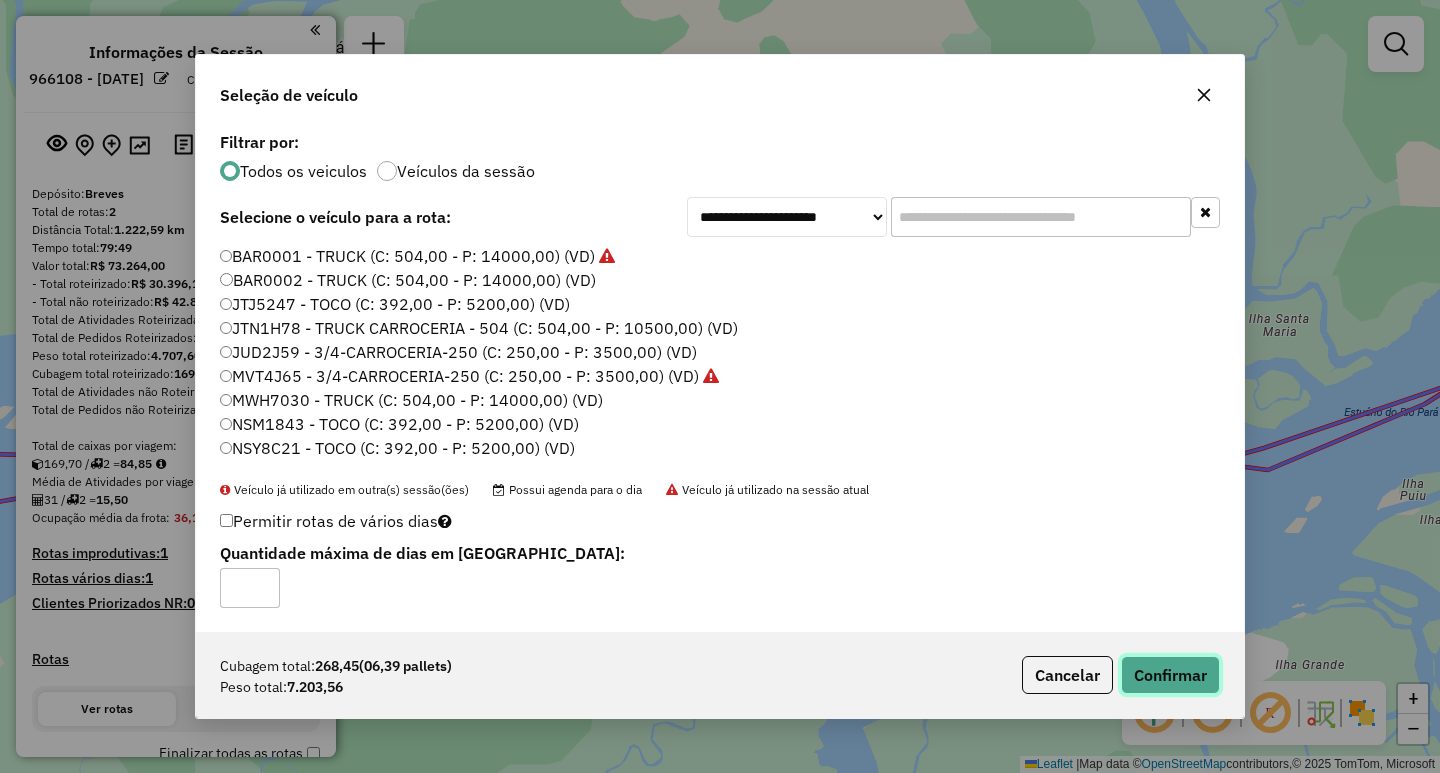 click on "Confirmar" 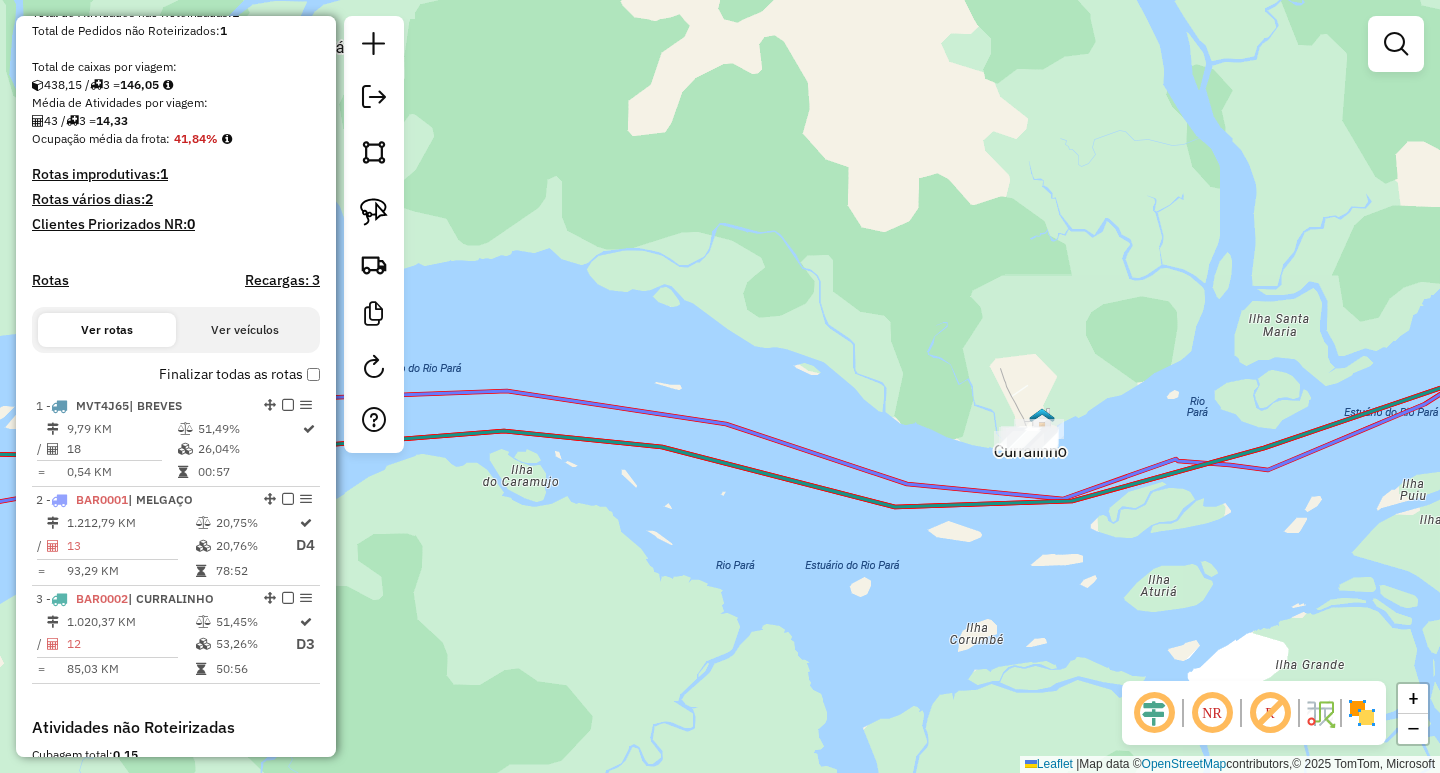 scroll, scrollTop: 393, scrollLeft: 0, axis: vertical 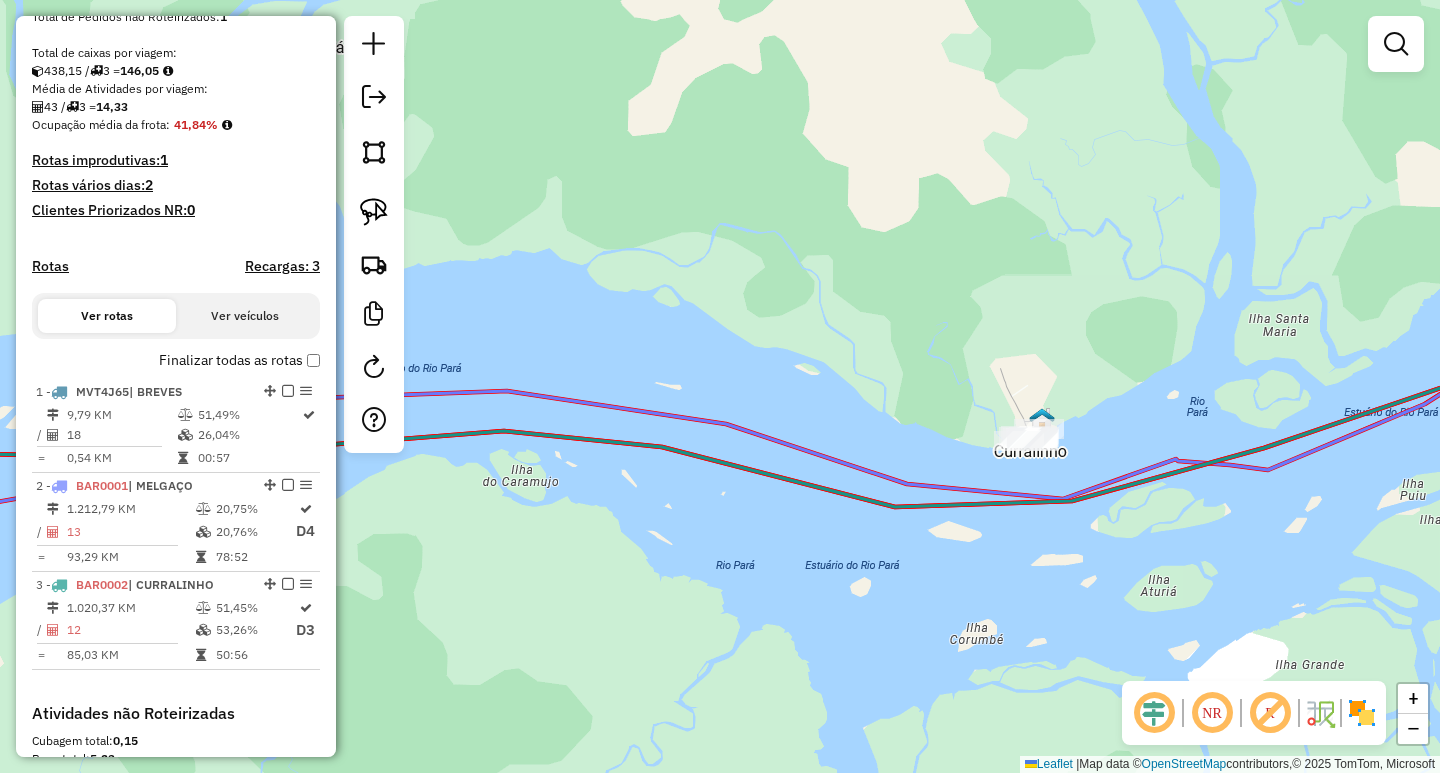 click on "Finalizar todas as rotas" at bounding box center [239, 360] 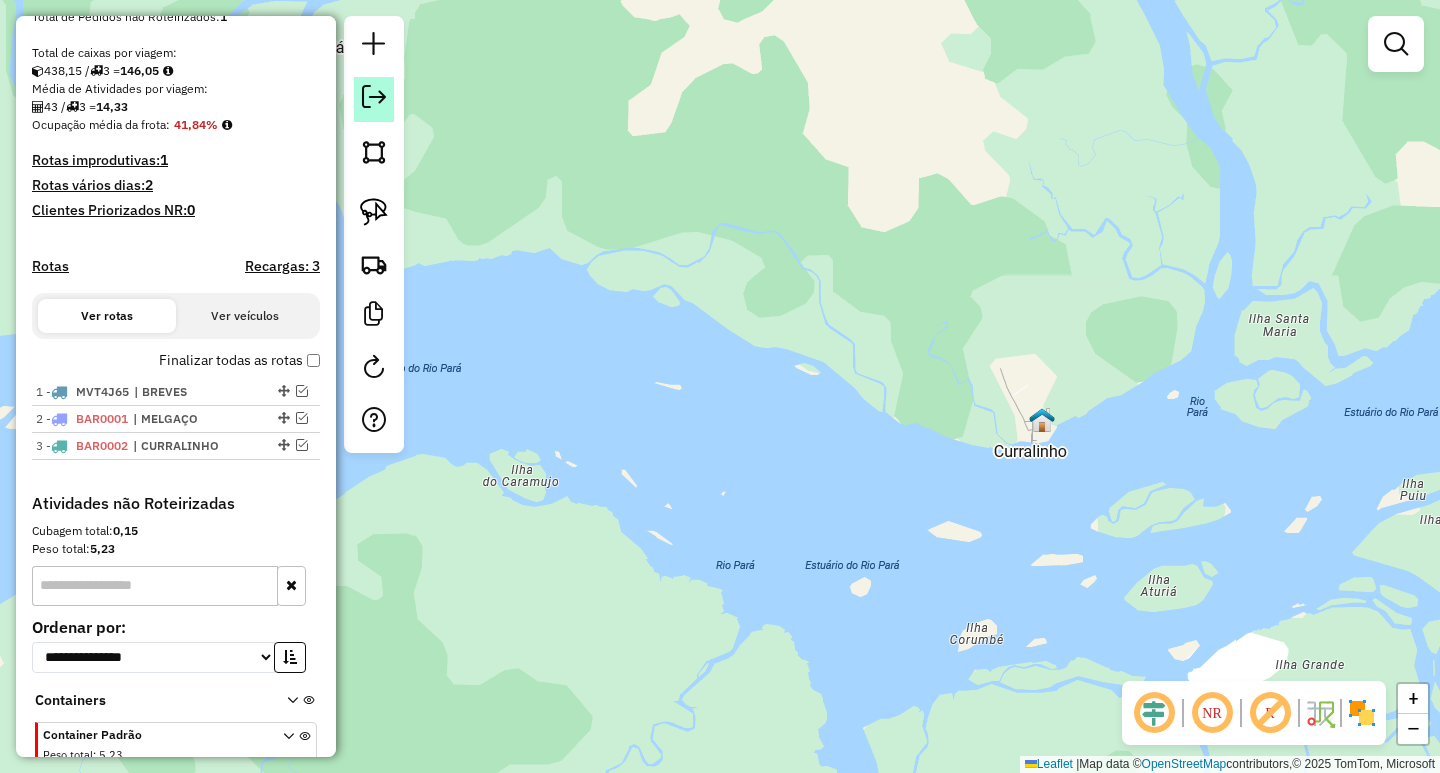 click 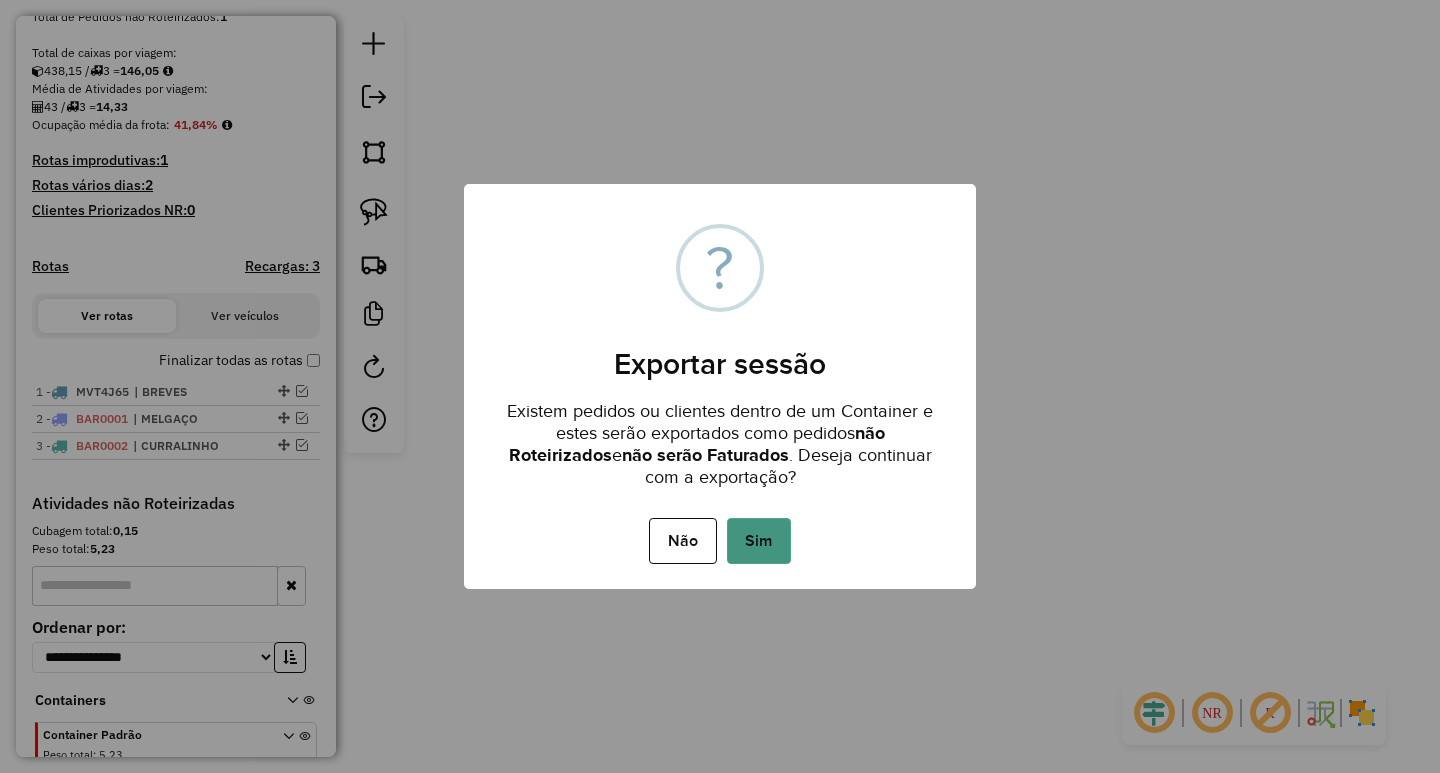 click on "Sim" at bounding box center (759, 541) 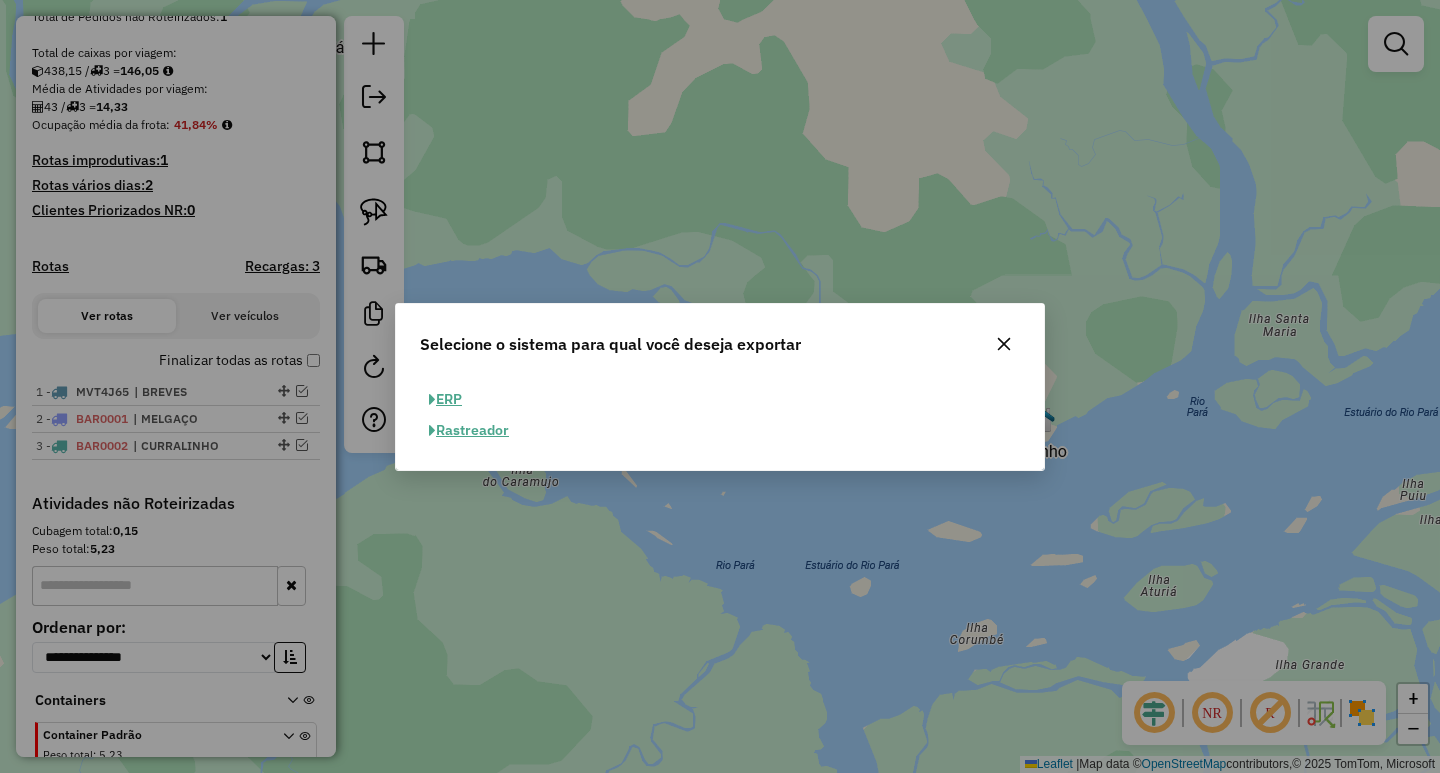 click 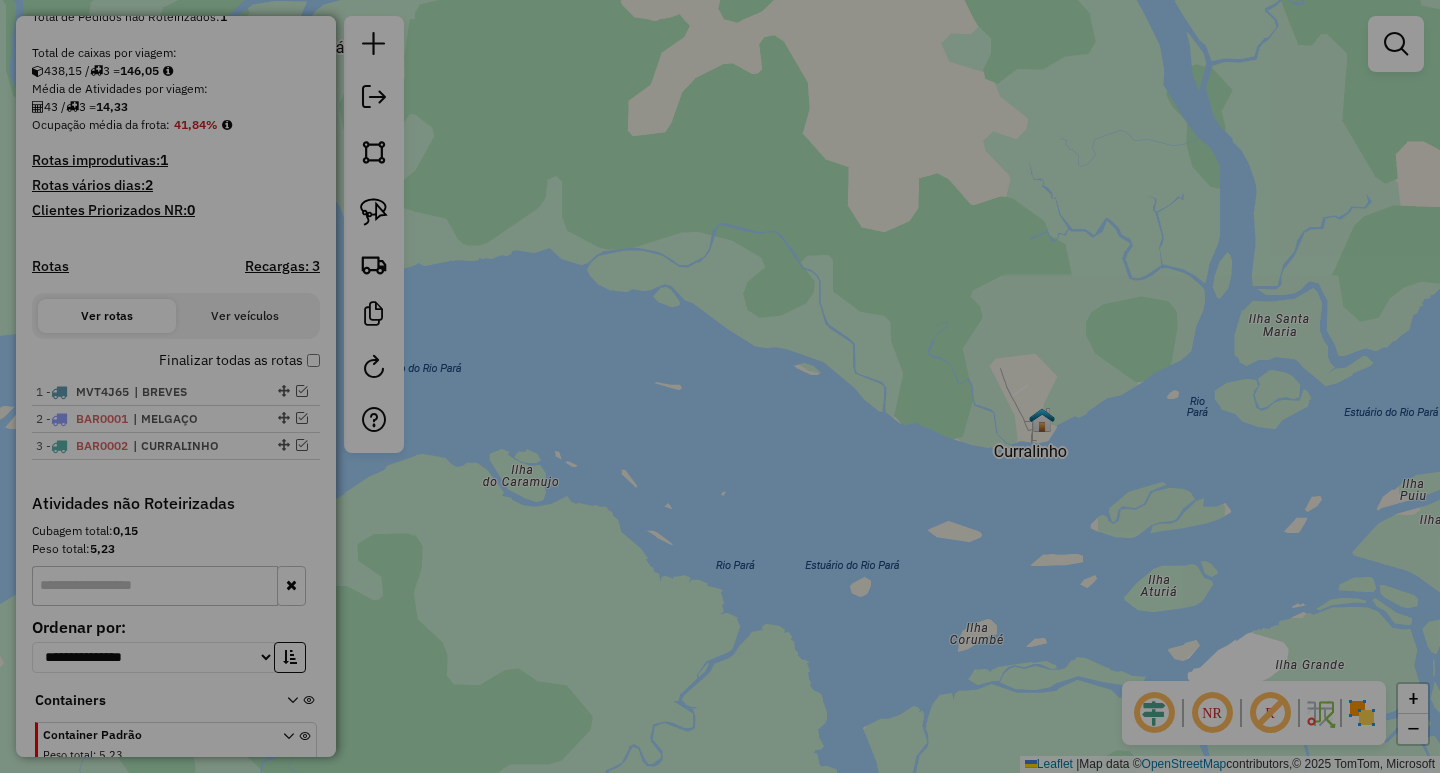select on "**" 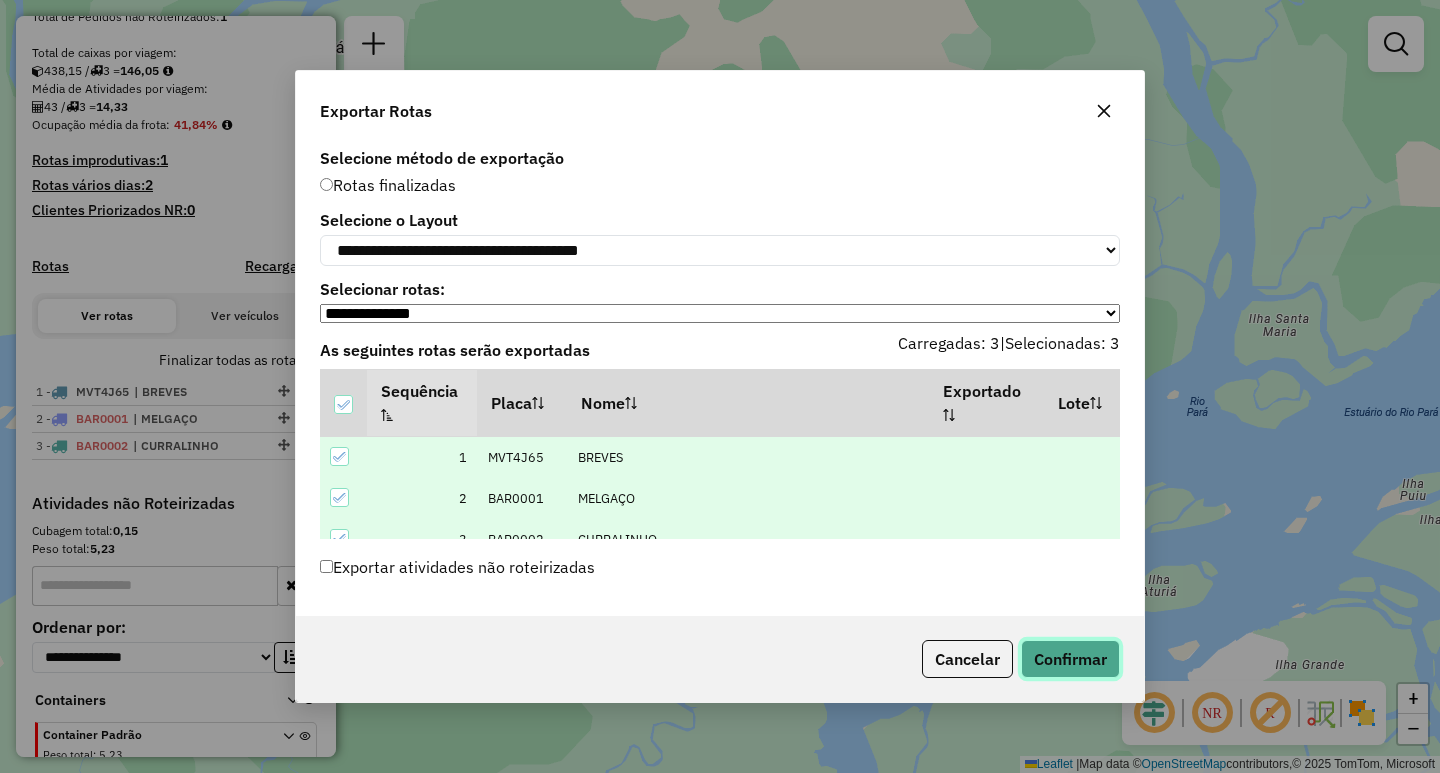 click on "Confirmar" 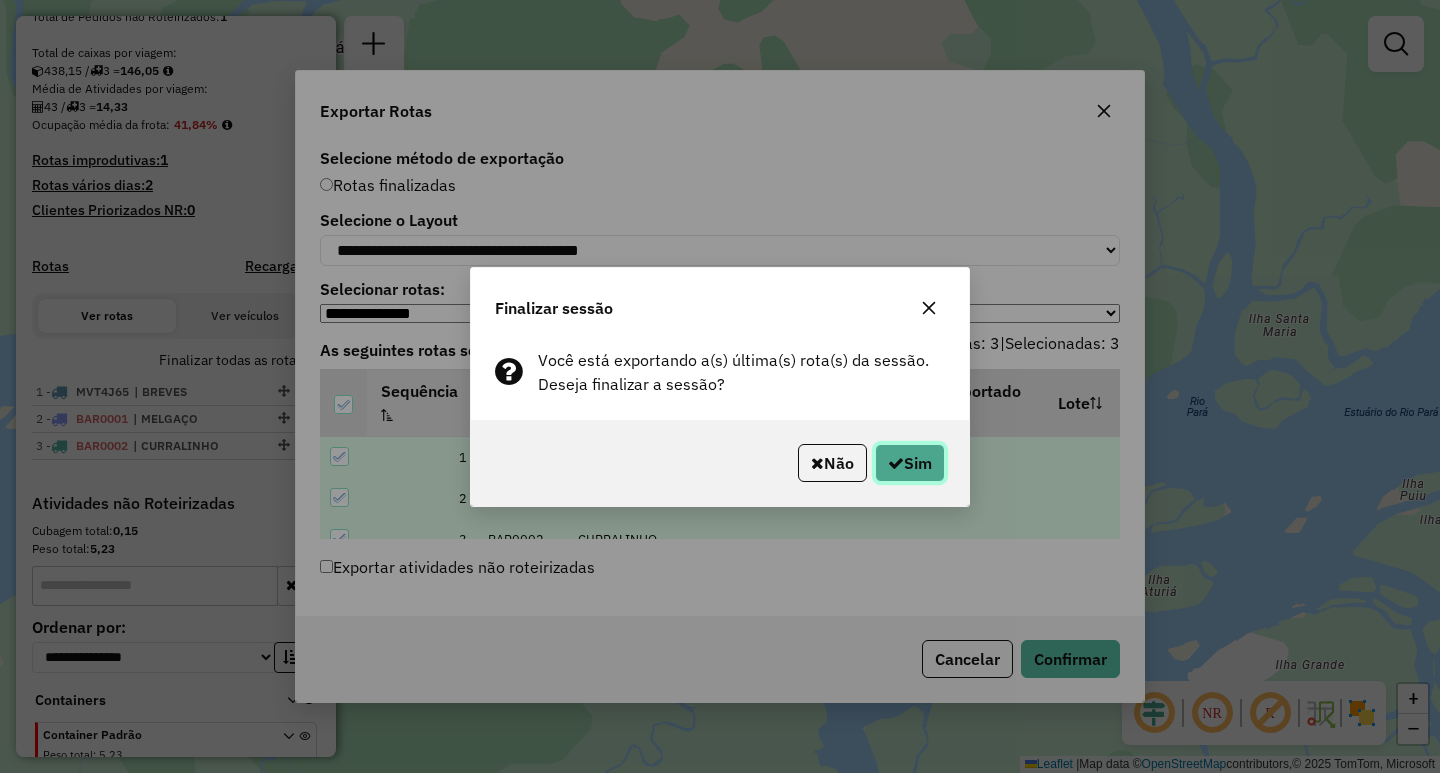 click on "Sim" 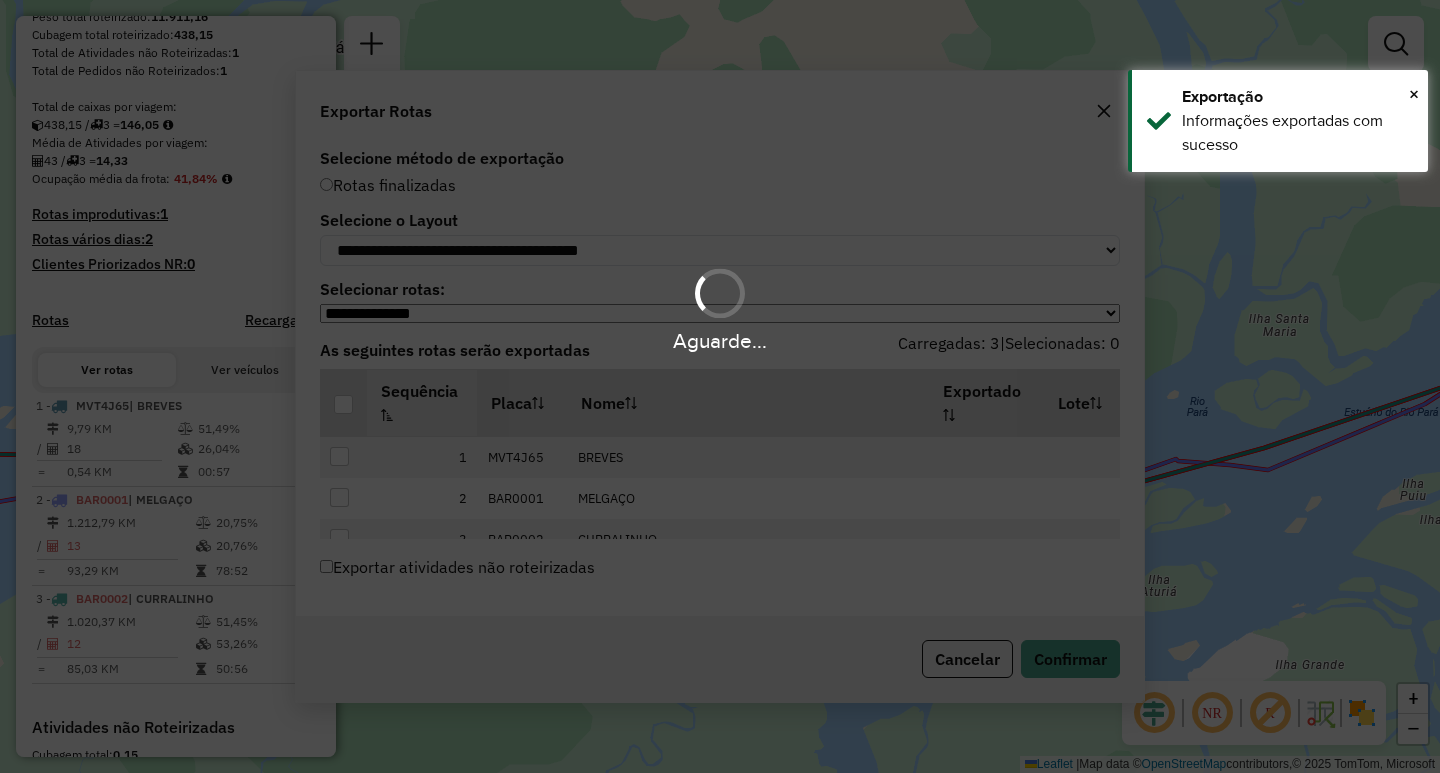 scroll, scrollTop: 447, scrollLeft: 0, axis: vertical 